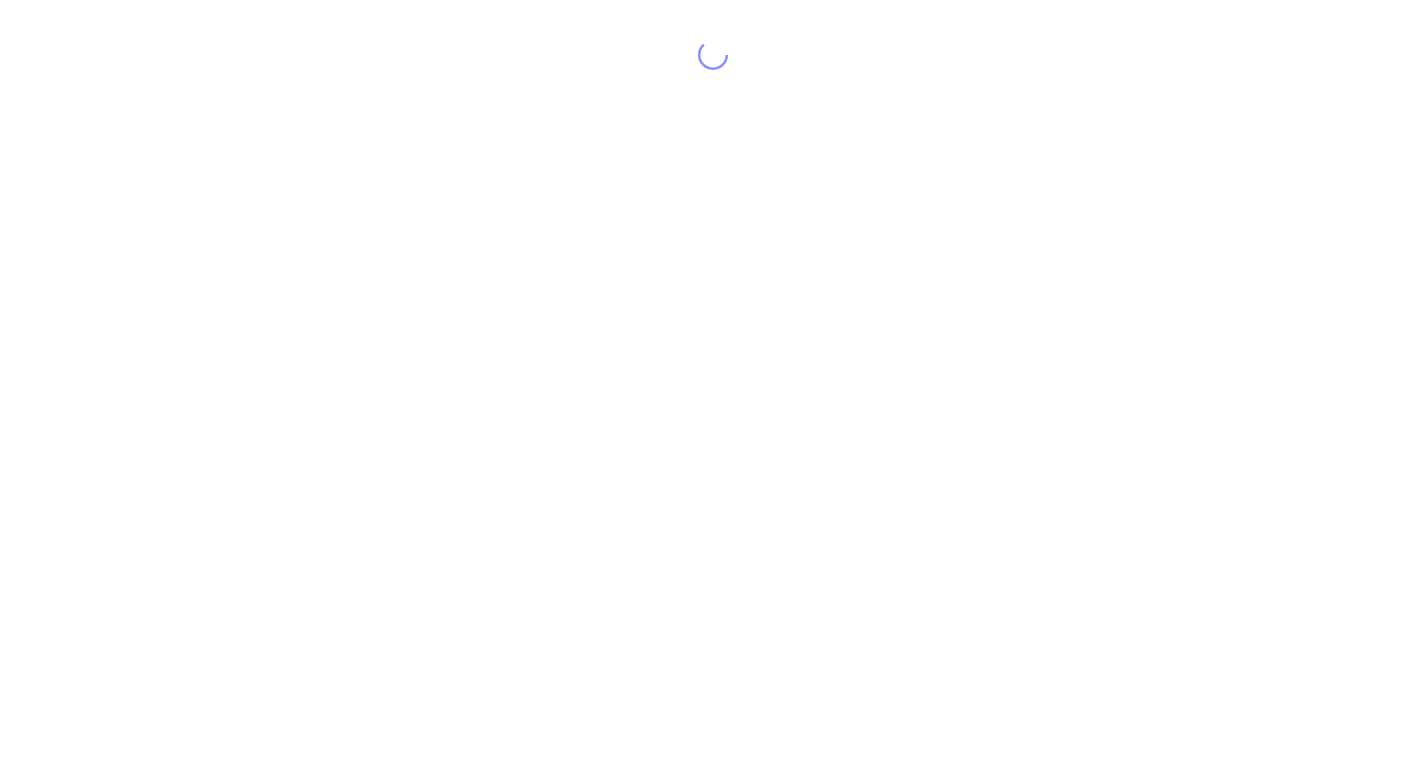 scroll, scrollTop: 0, scrollLeft: 0, axis: both 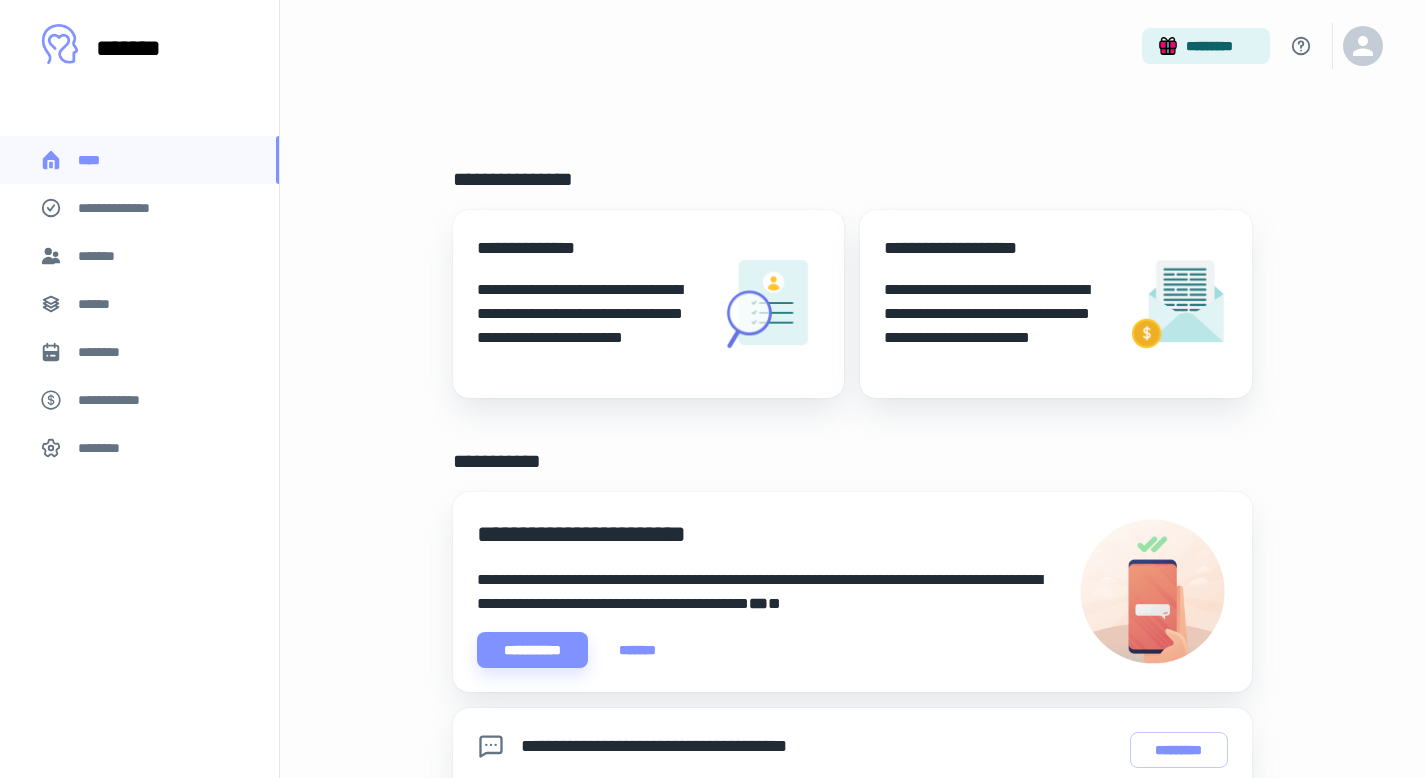 click on "**********" at bounding box center (127, 208) 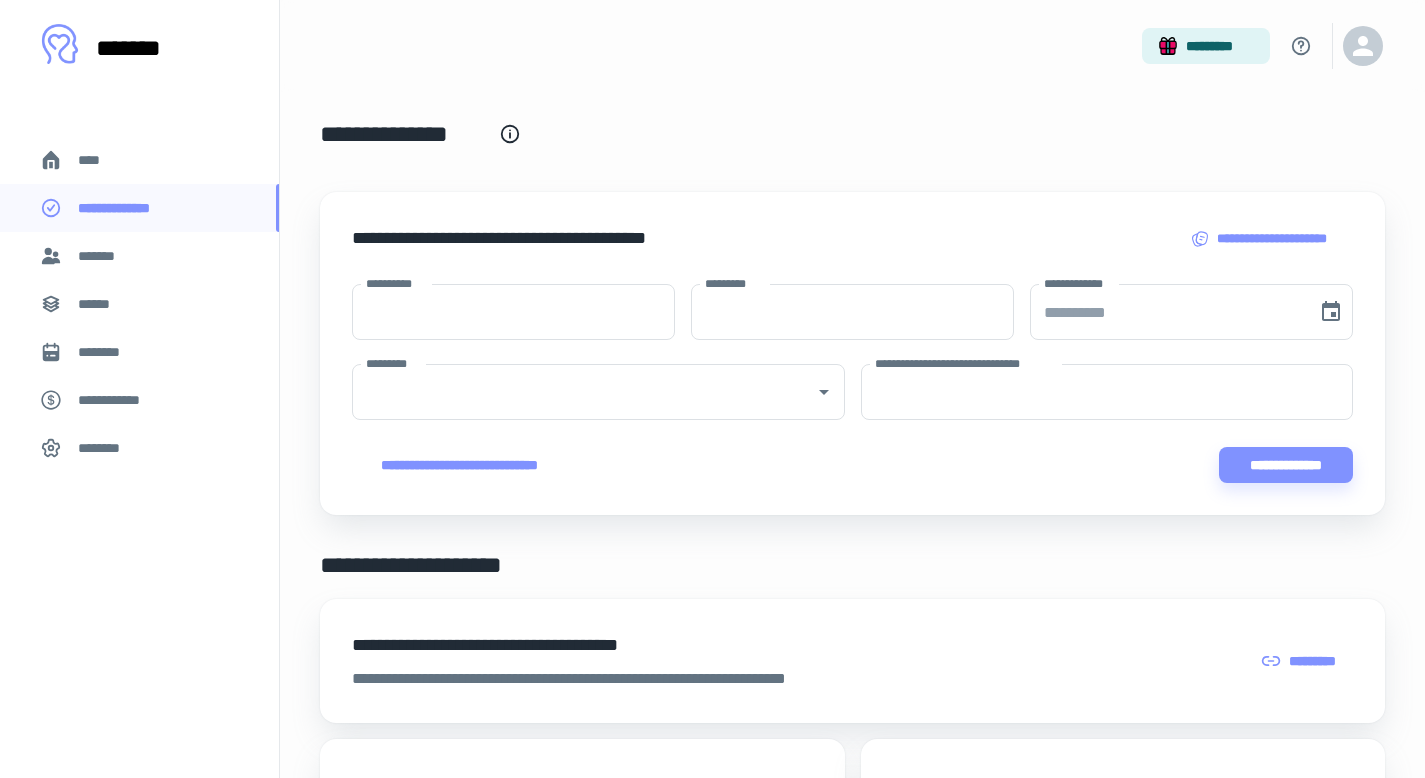 click on "*******" at bounding box center (100, 256) 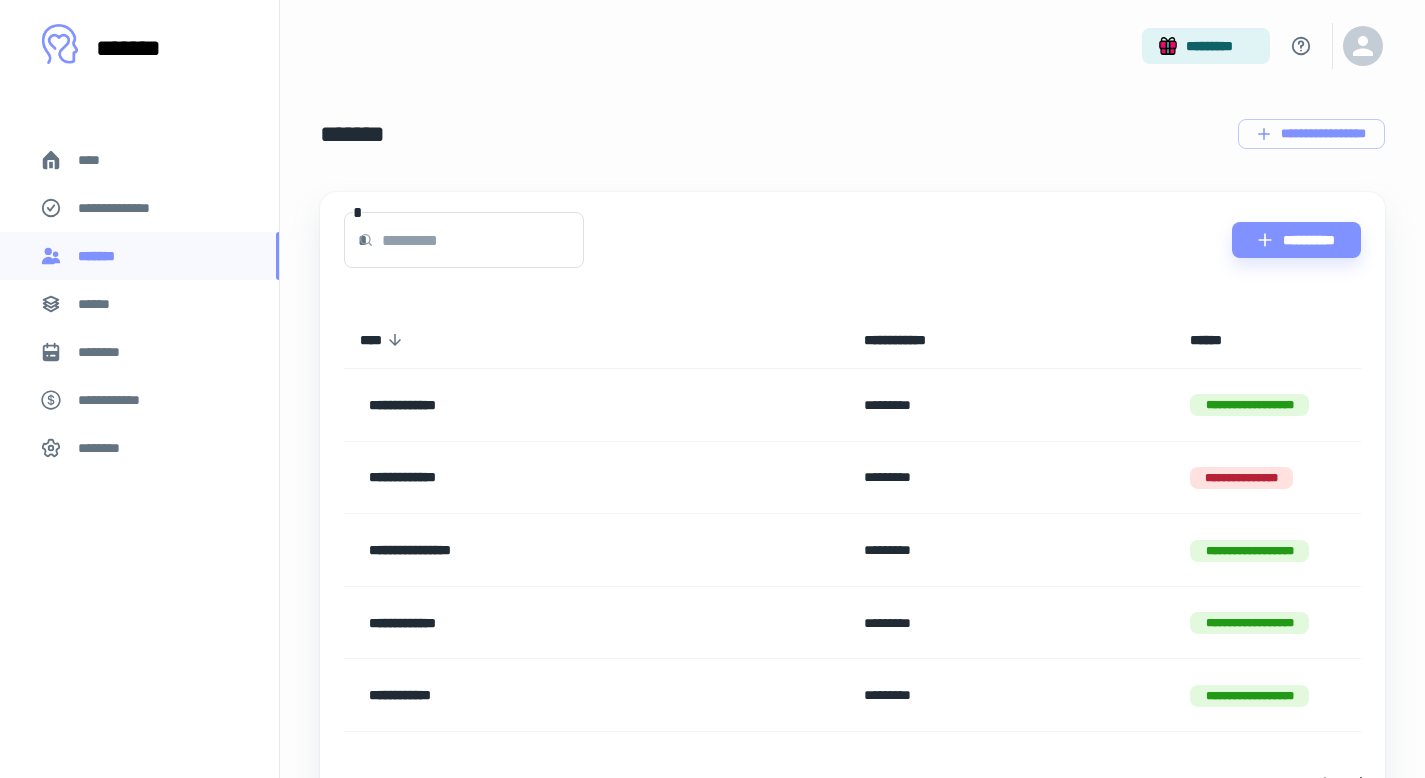 click on "******" at bounding box center [139, 304] 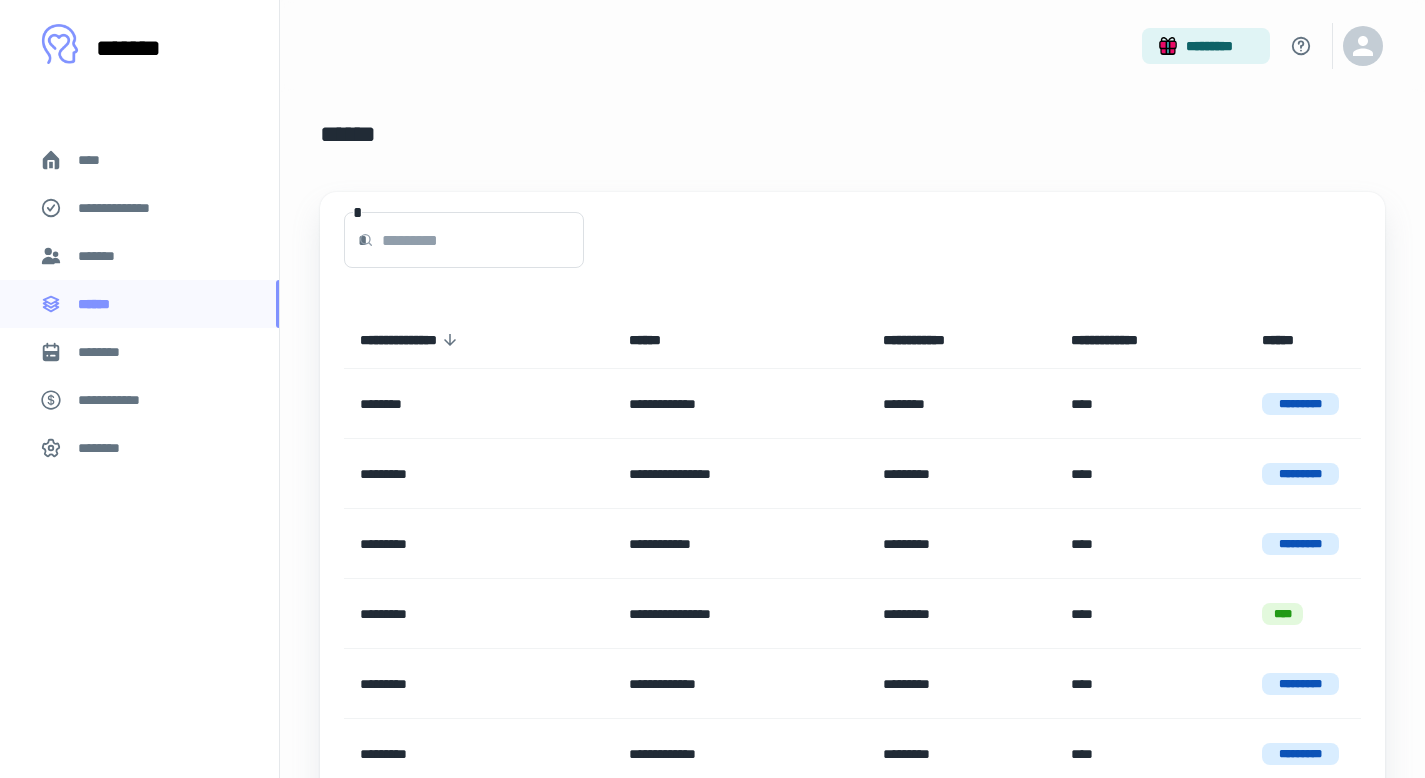 click on "********" at bounding box center [107, 352] 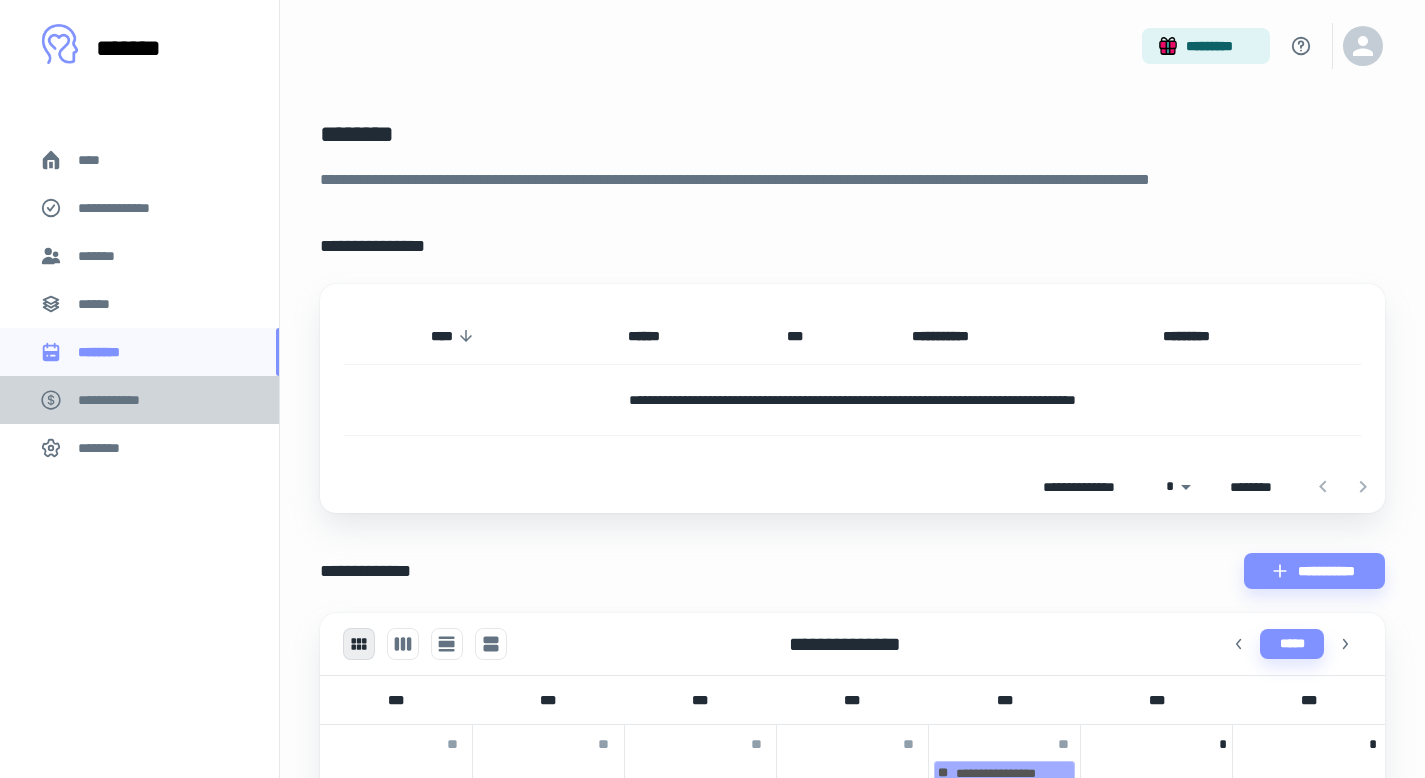 click on "**********" at bounding box center (119, 400) 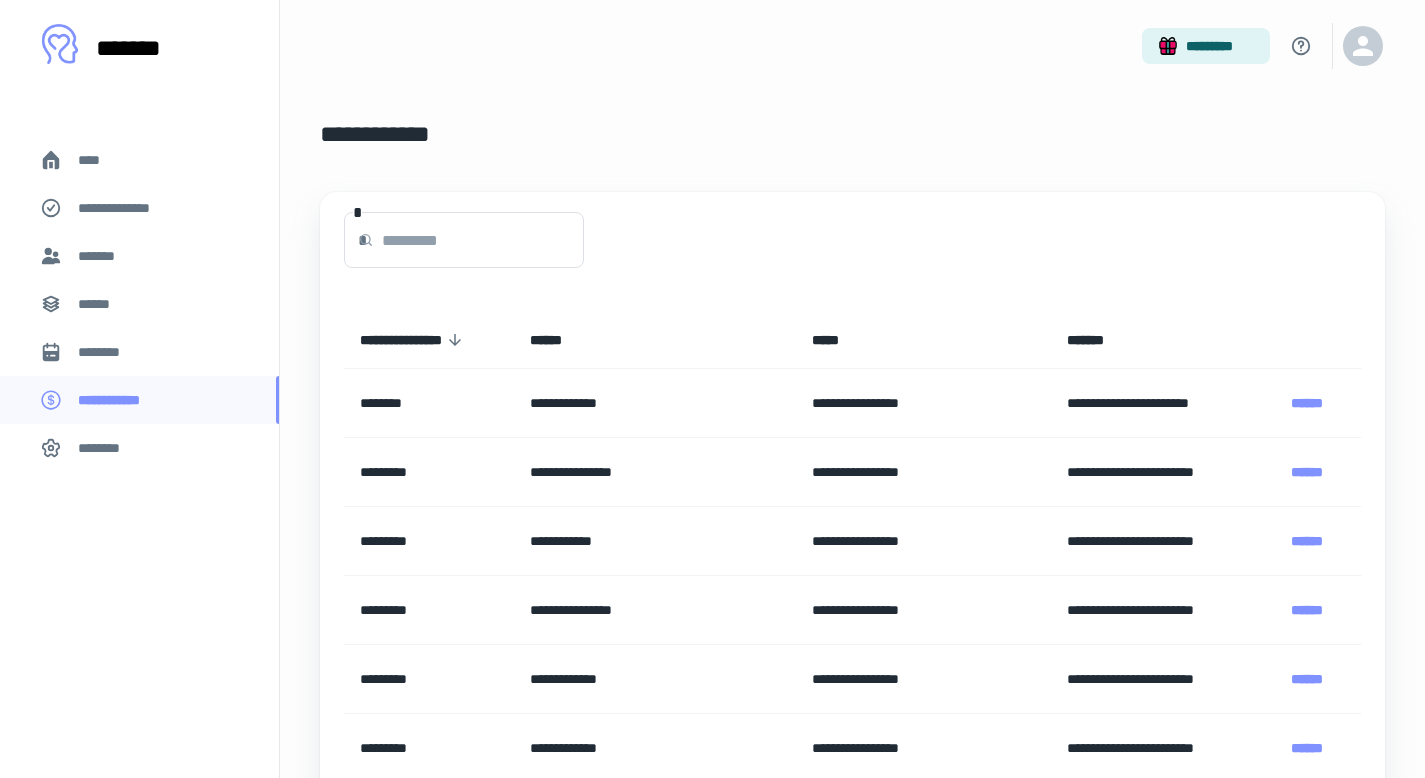 click on "********" at bounding box center (107, 352) 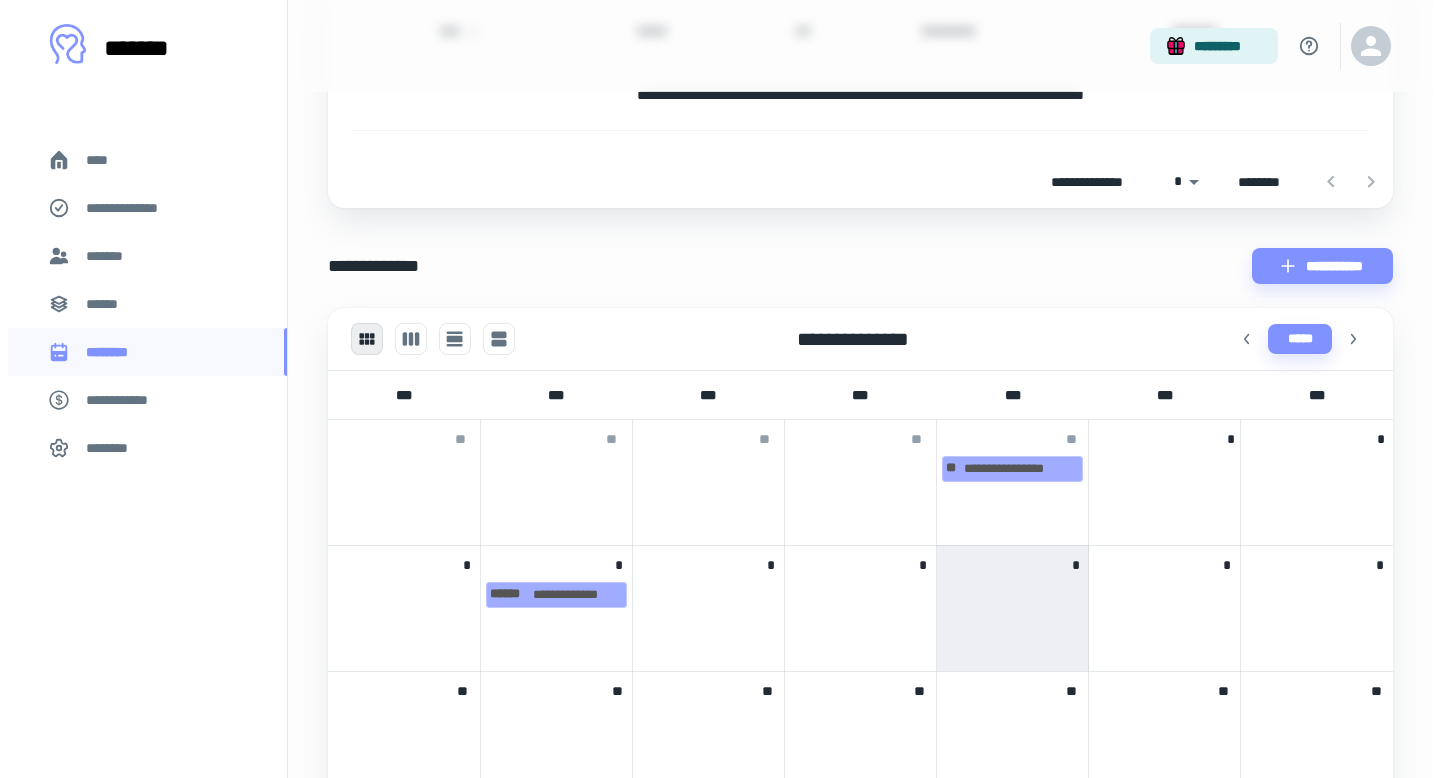 scroll, scrollTop: 425, scrollLeft: 0, axis: vertical 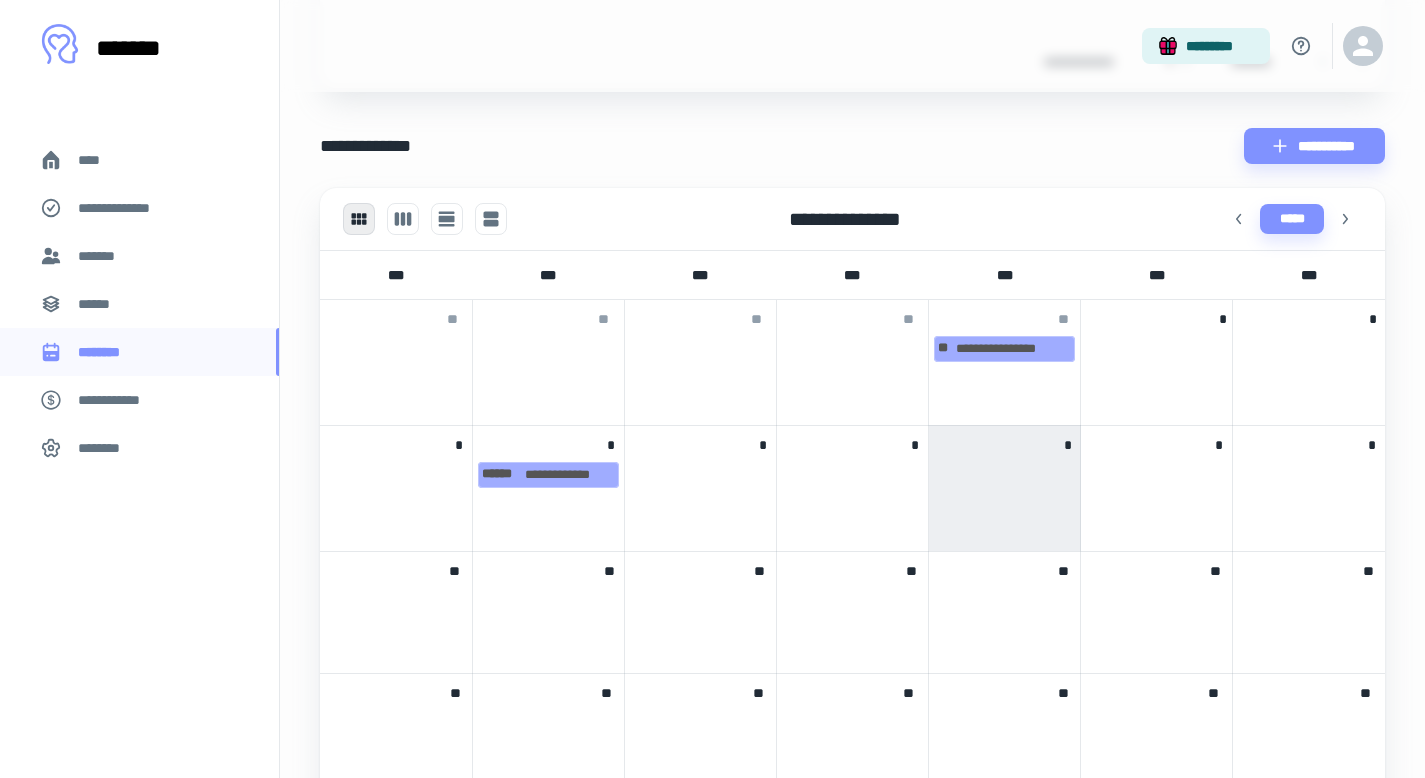 click at bounding box center [1004, 473] 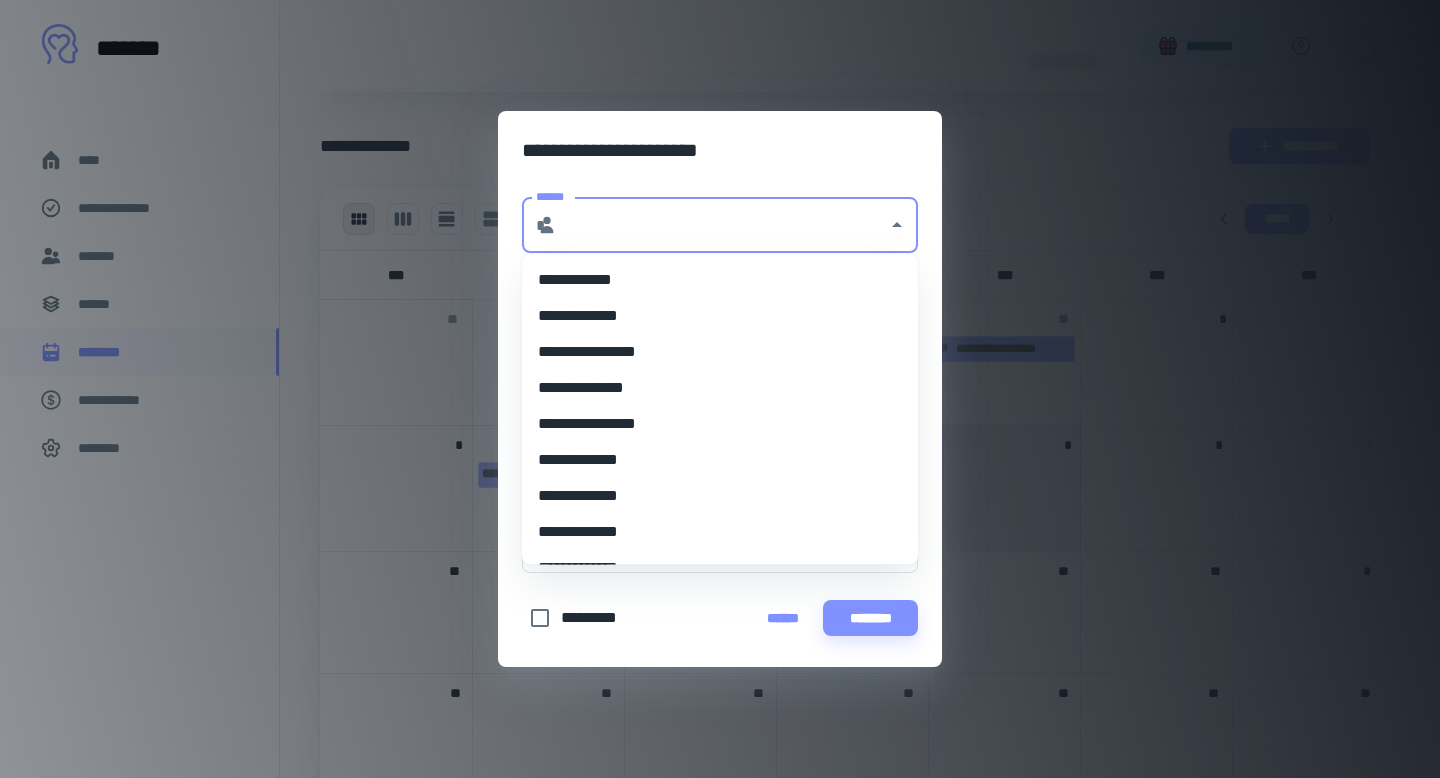 click on "******" at bounding box center (722, 225) 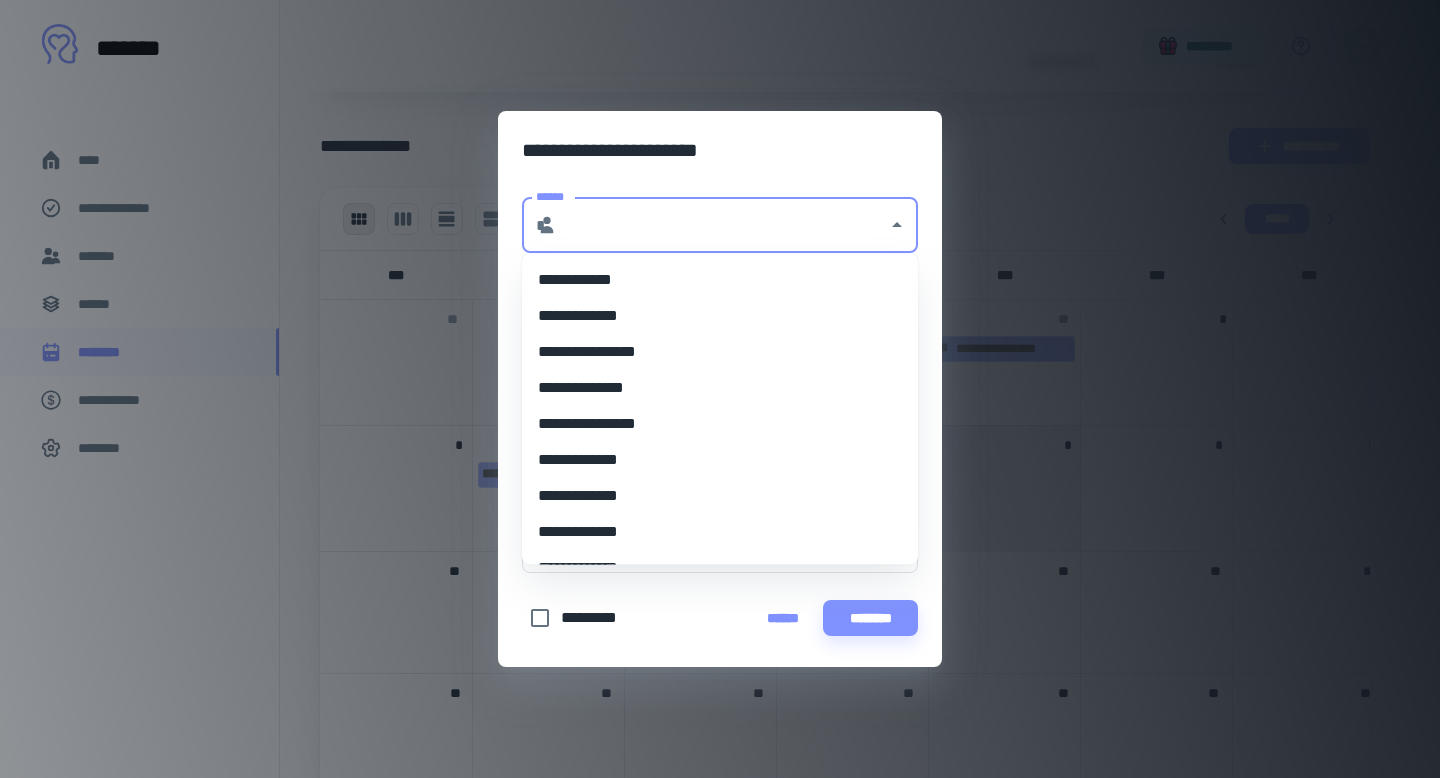 click on "**********" at bounding box center [712, 352] 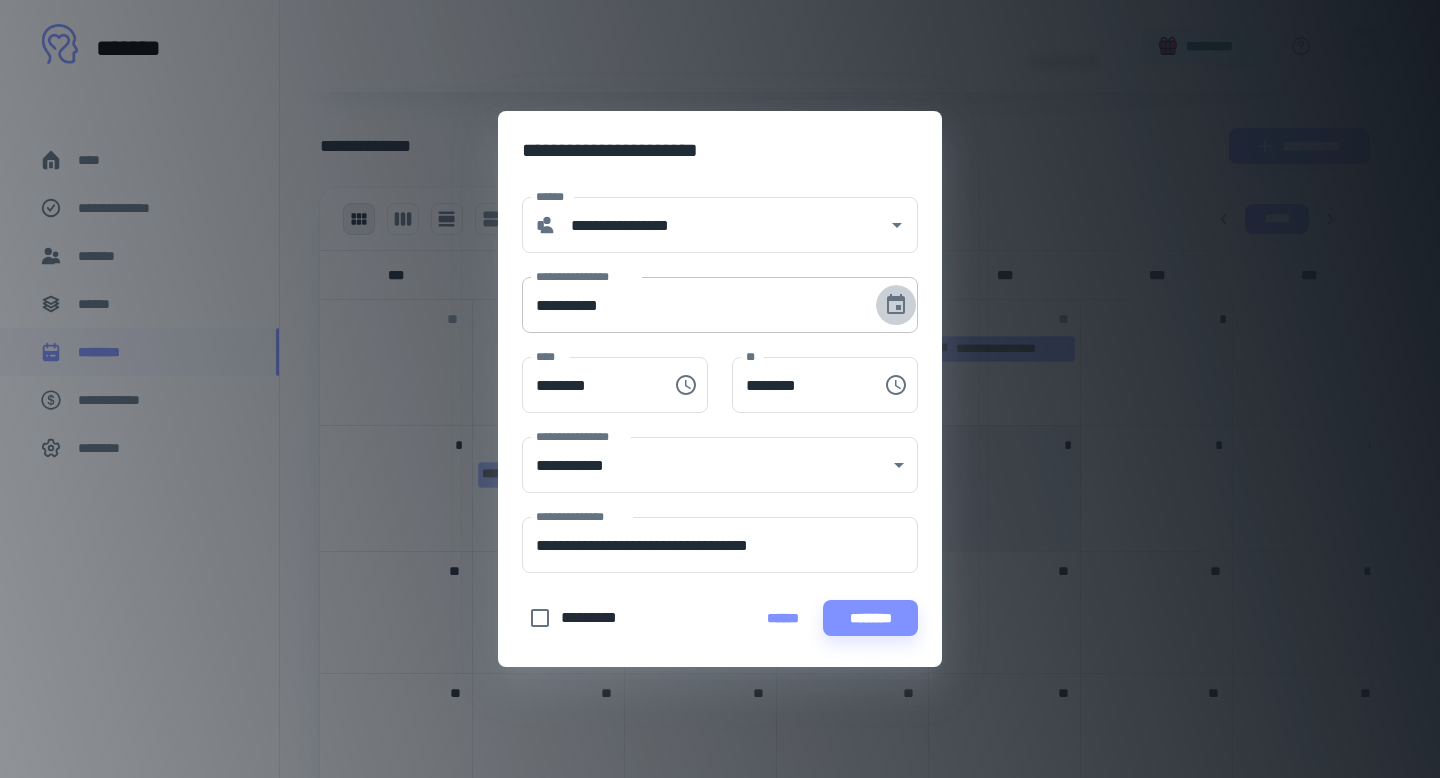 click at bounding box center [896, 305] 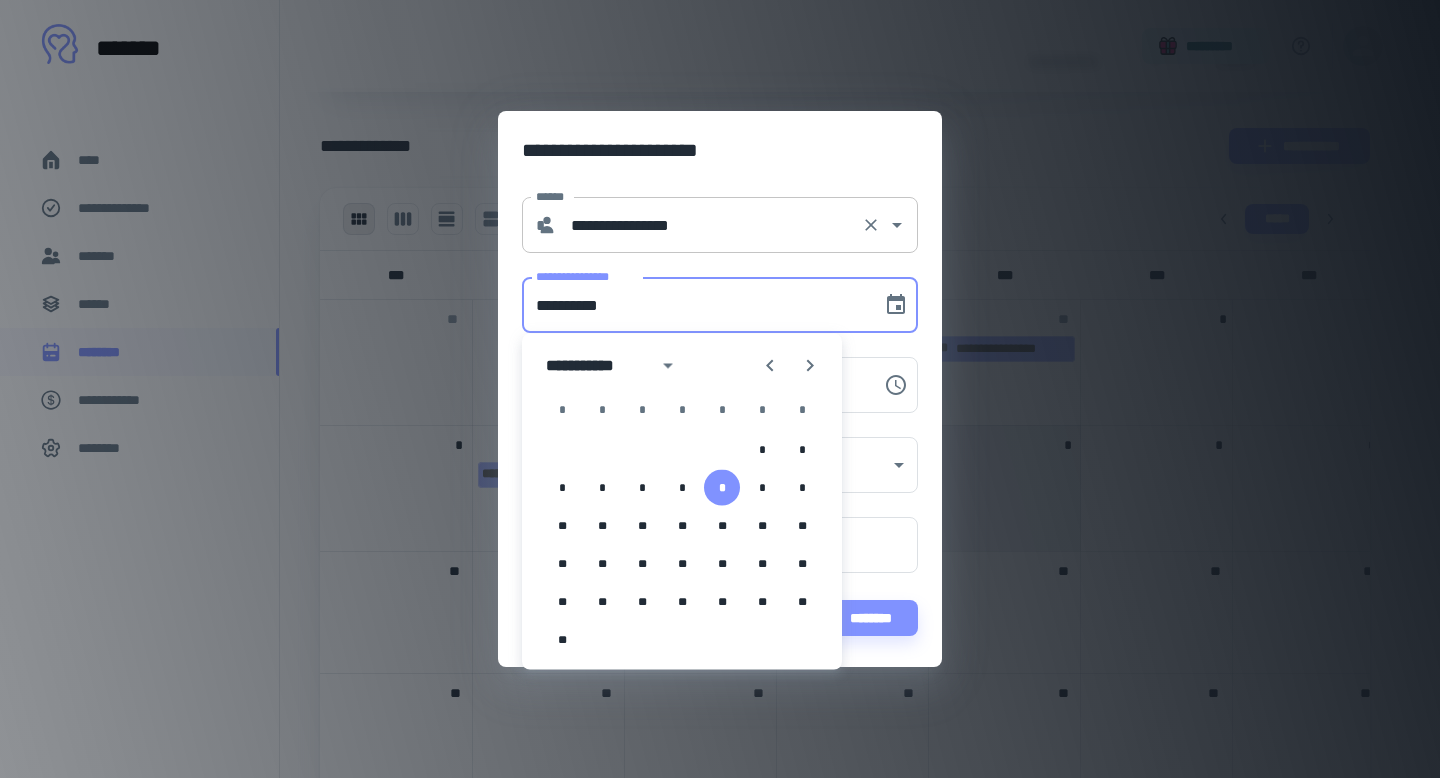 click on "**********" at bounding box center [720, 225] 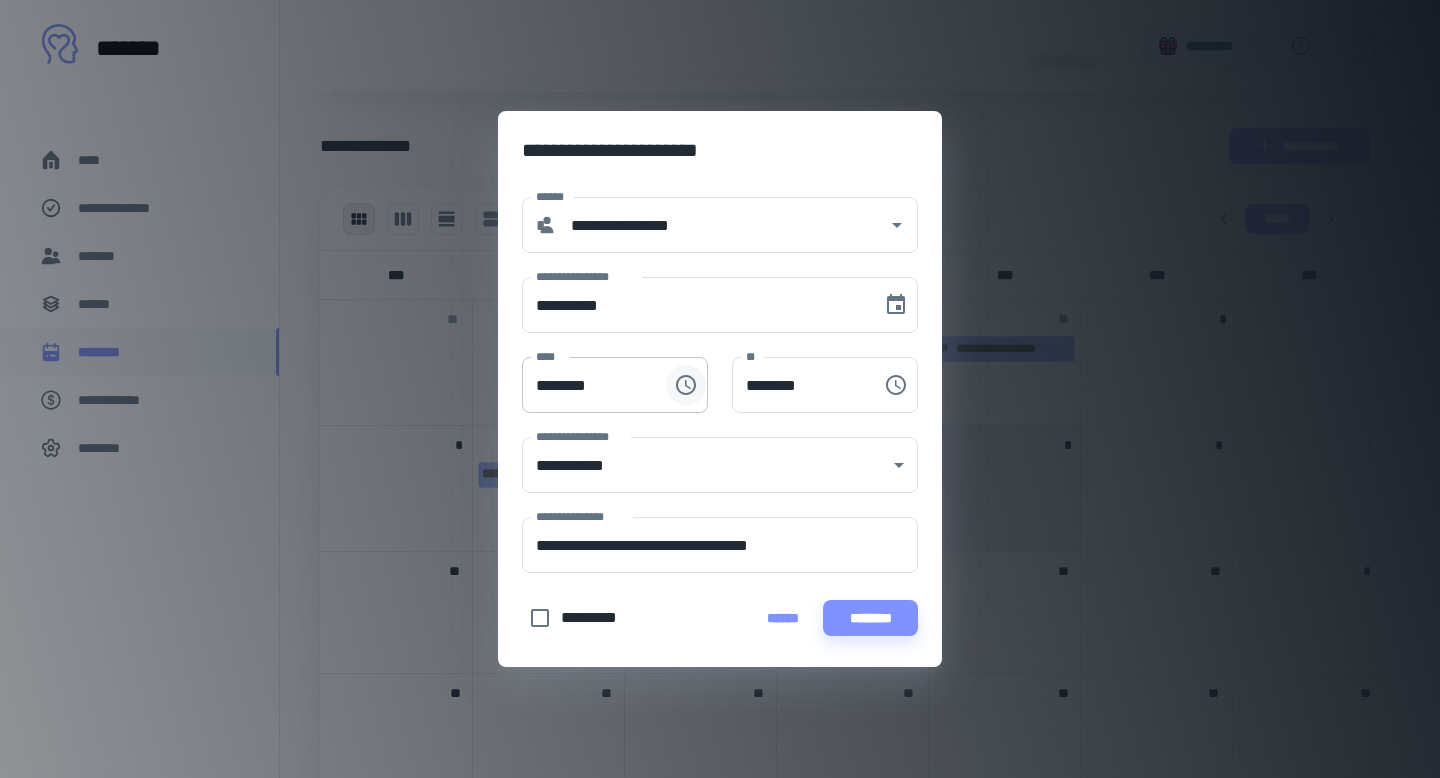 click 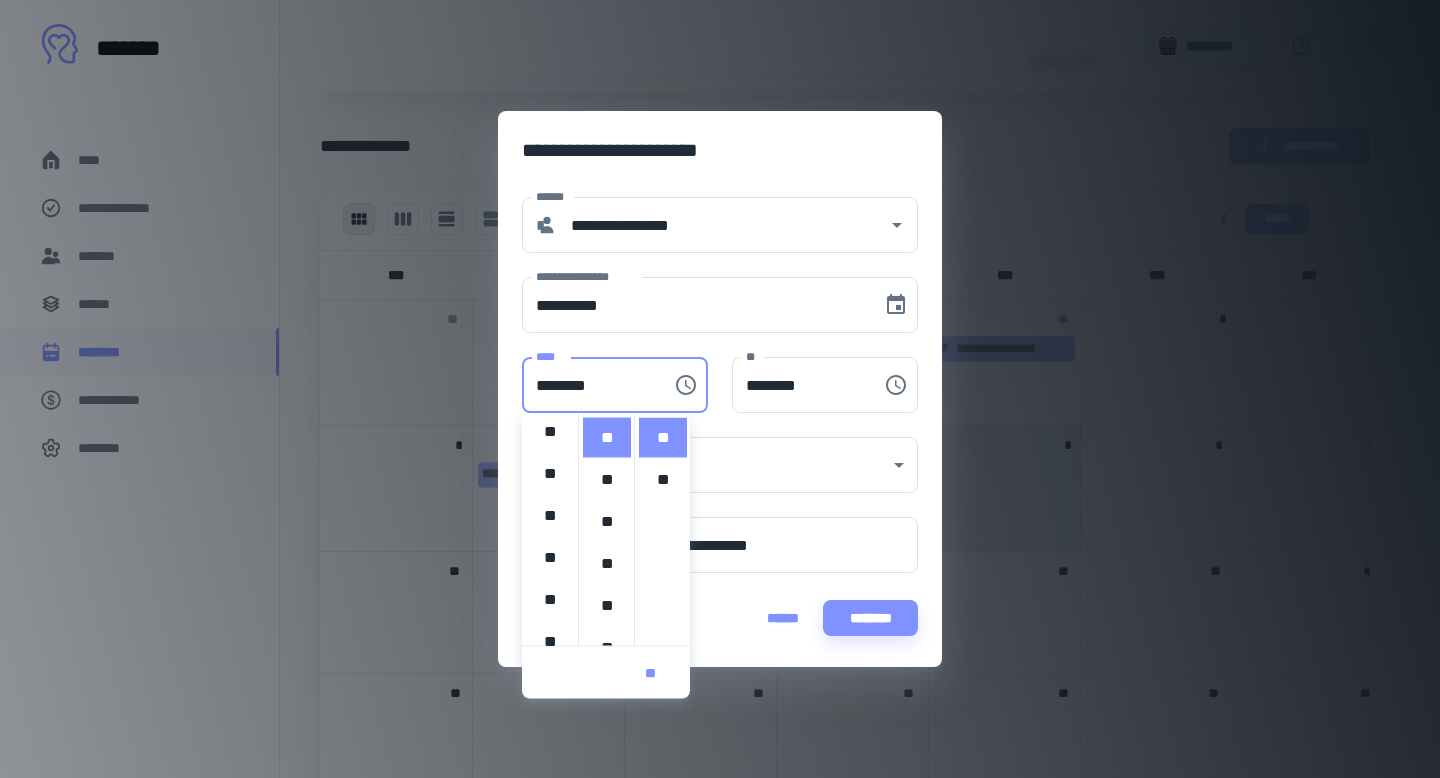 scroll, scrollTop: 0, scrollLeft: 0, axis: both 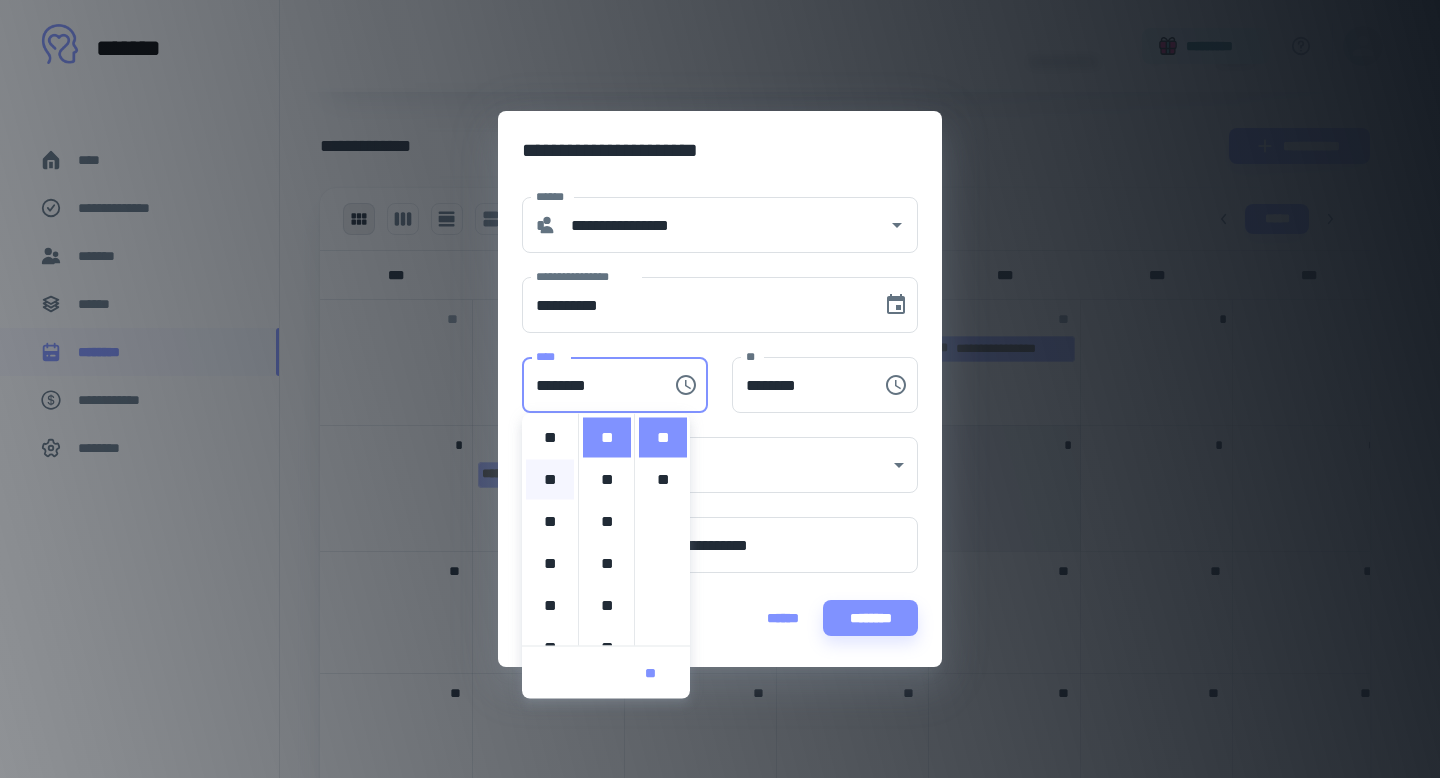 click on "**" at bounding box center [550, 480] 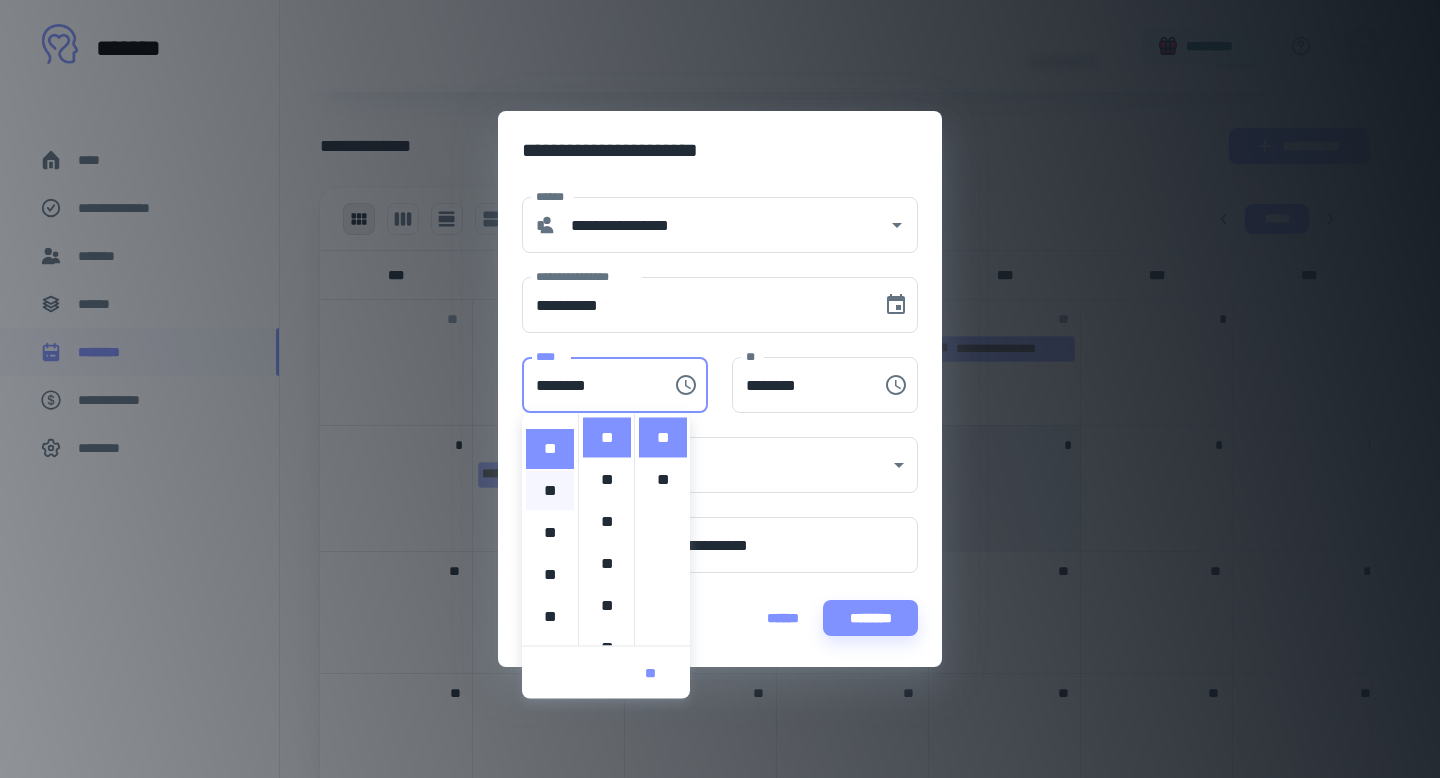 scroll, scrollTop: 42, scrollLeft: 0, axis: vertical 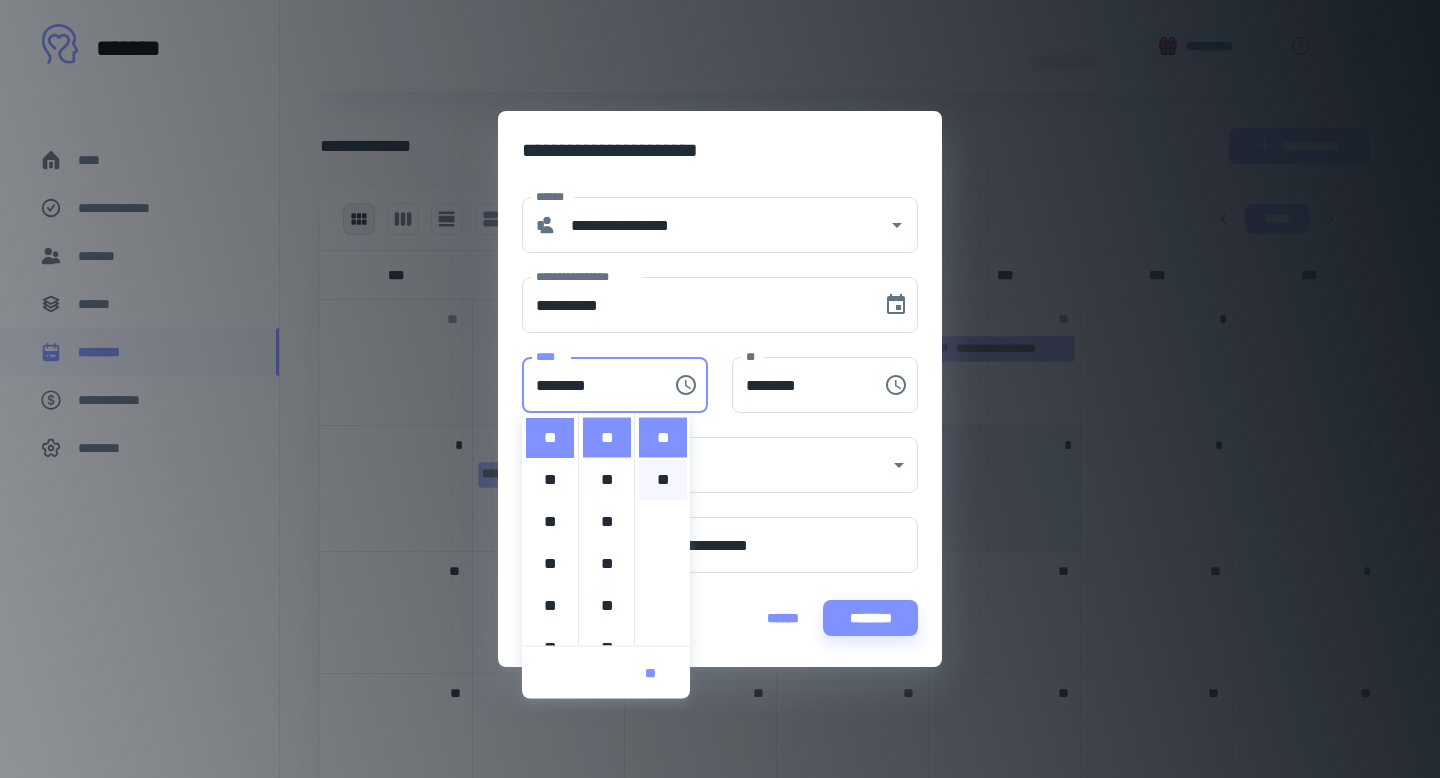 click on "**" at bounding box center [663, 480] 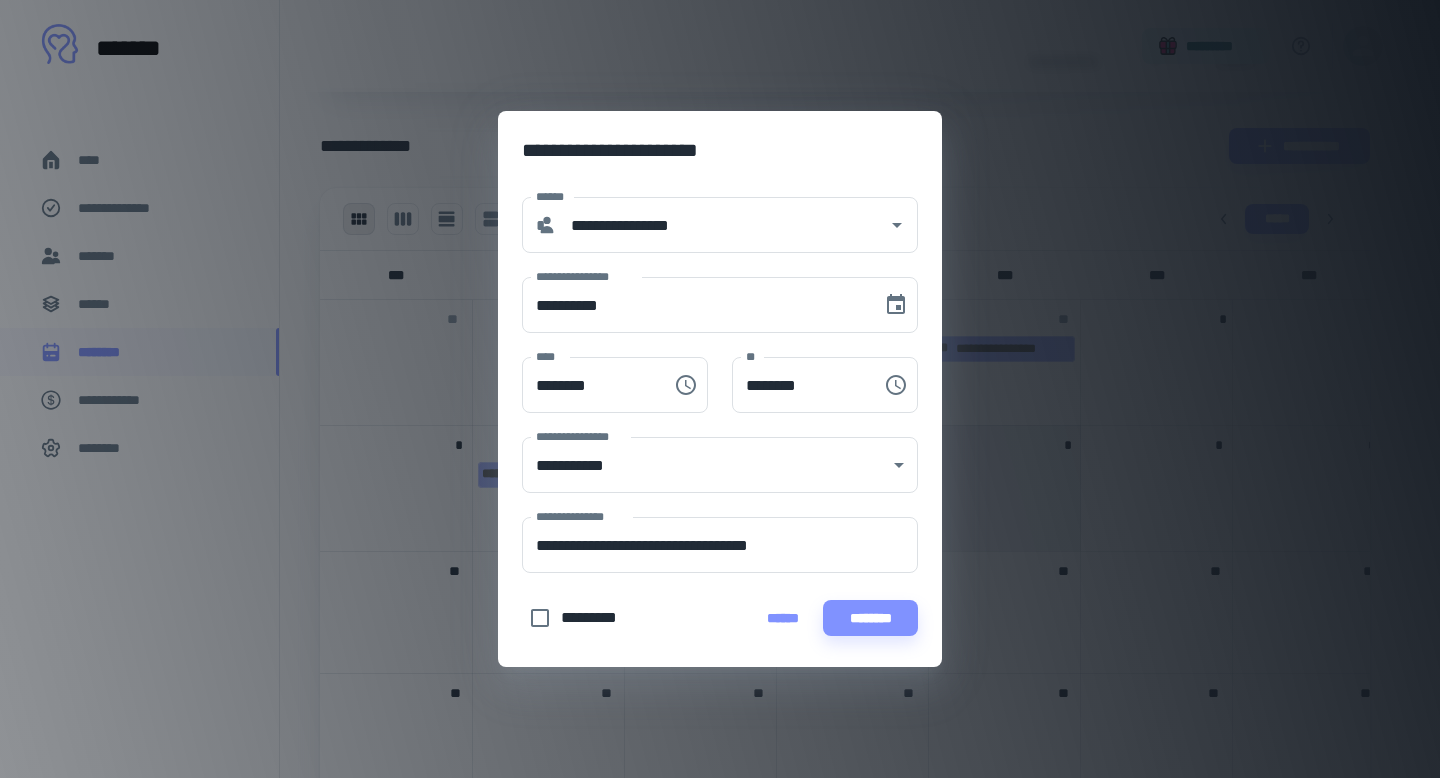 scroll, scrollTop: 42, scrollLeft: 0, axis: vertical 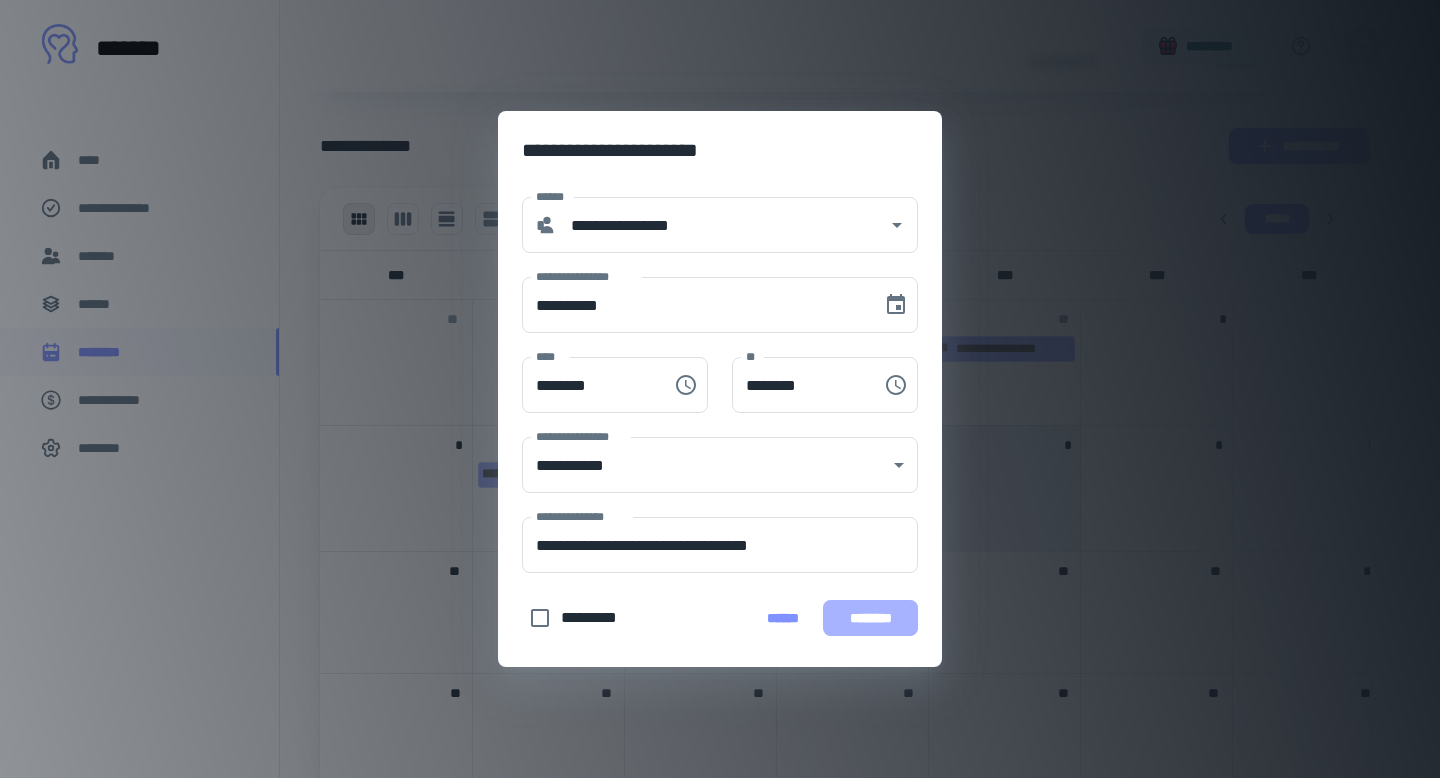 click on "********" at bounding box center (870, 618) 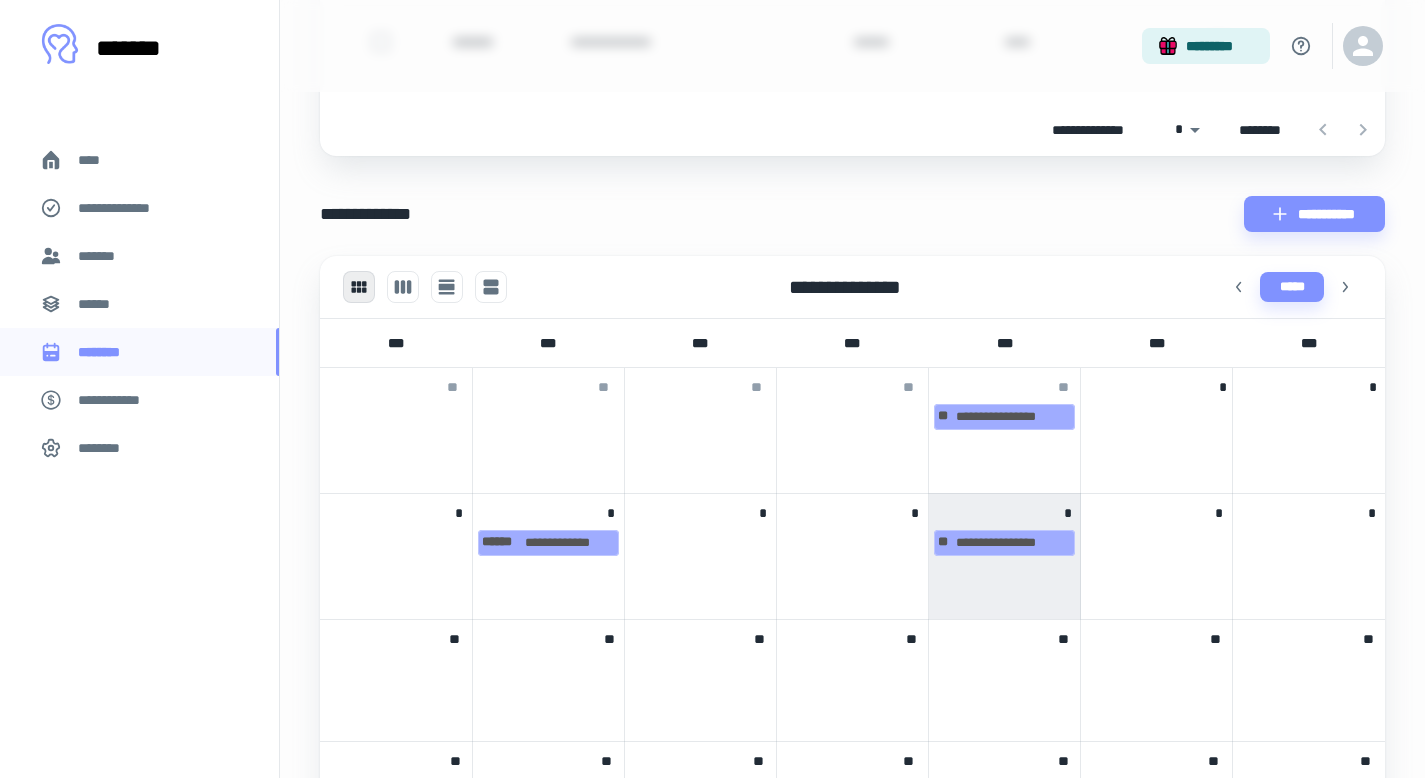 click on "**********" at bounding box center [1004, 556] 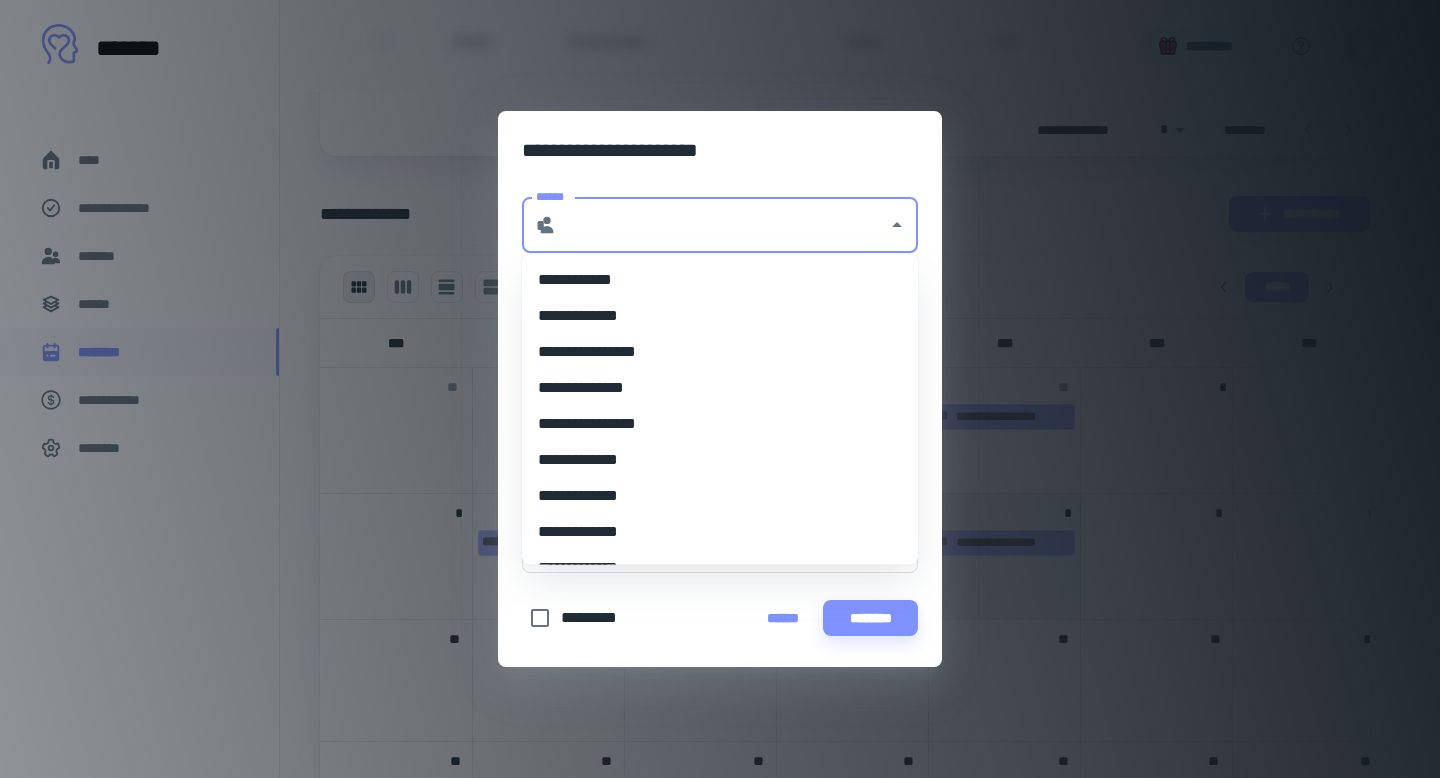 click on "******" at bounding box center (722, 225) 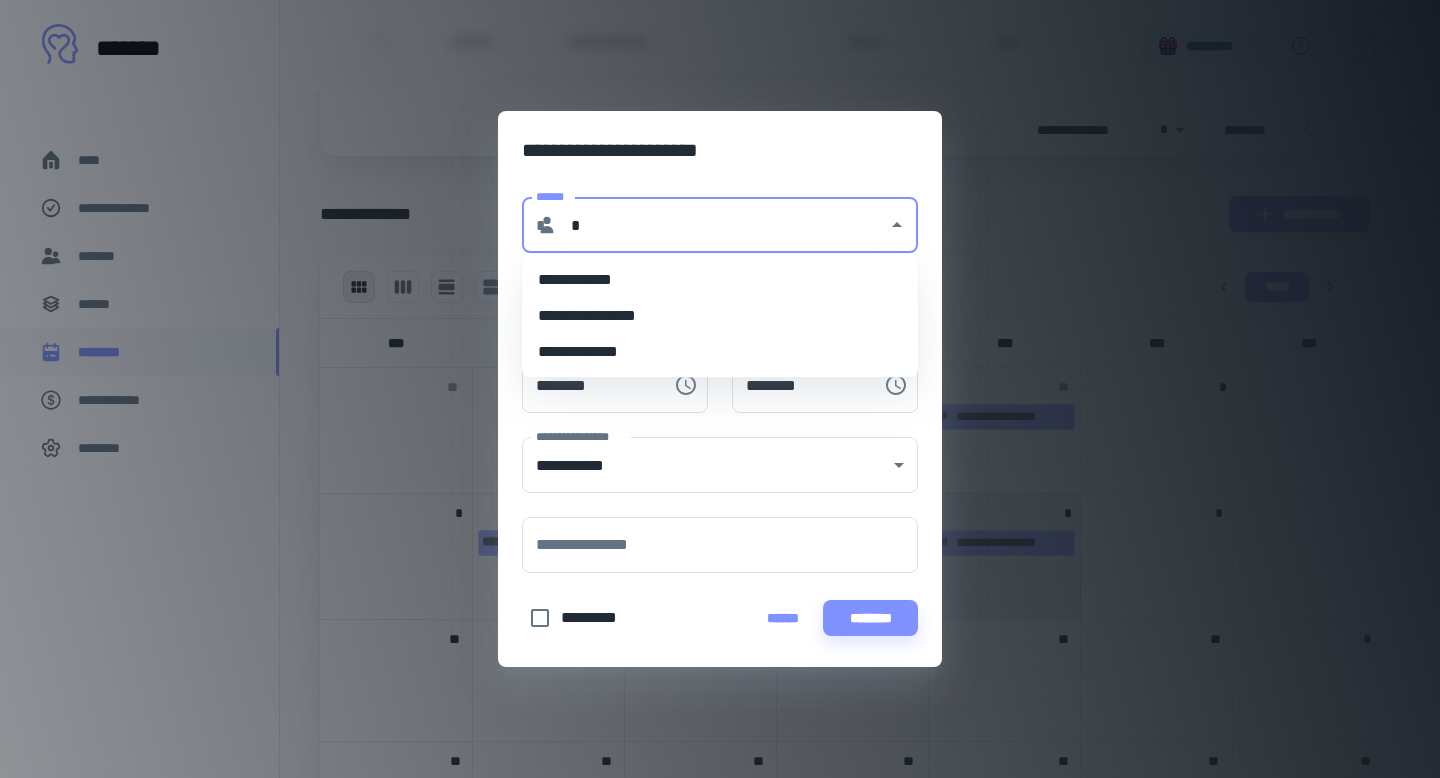 click on "**********" at bounding box center (720, 280) 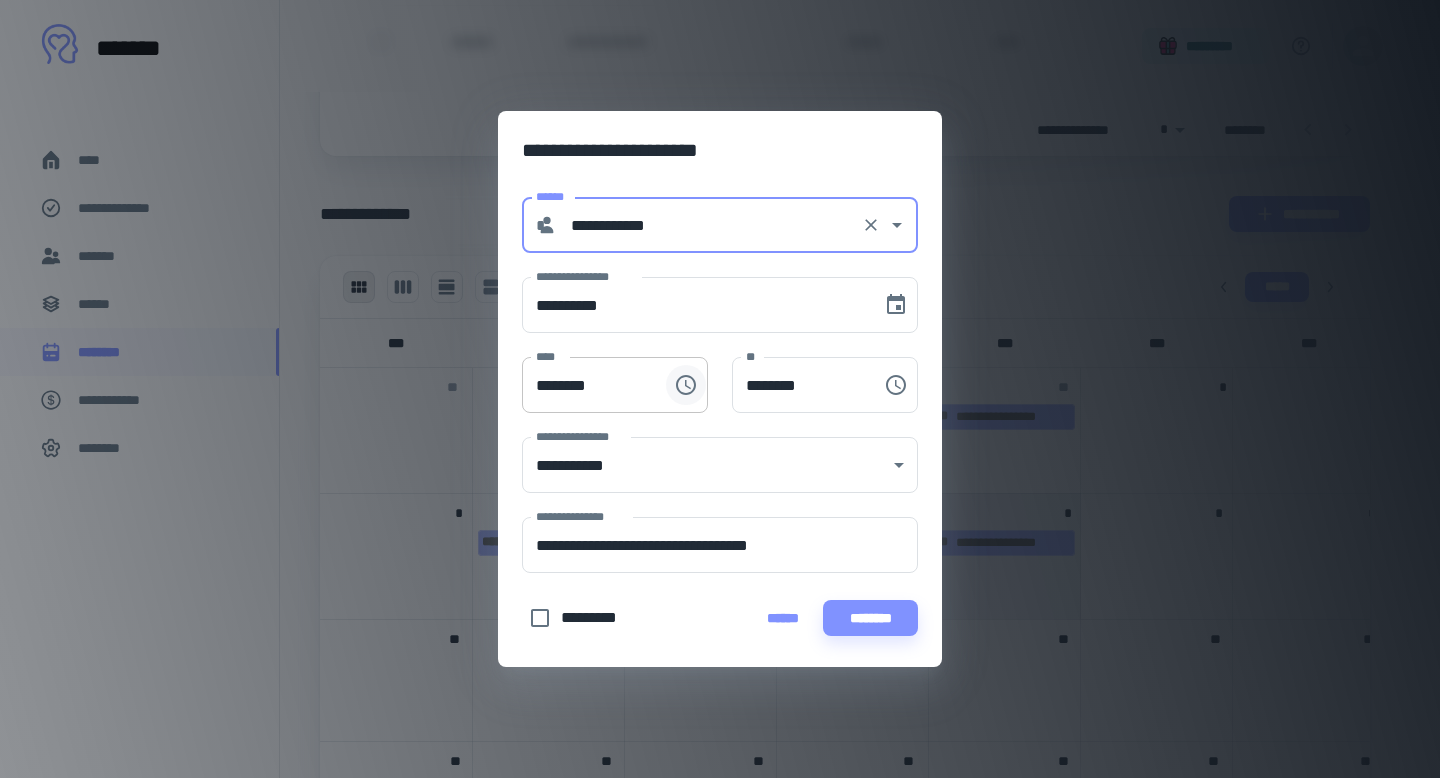 type on "**********" 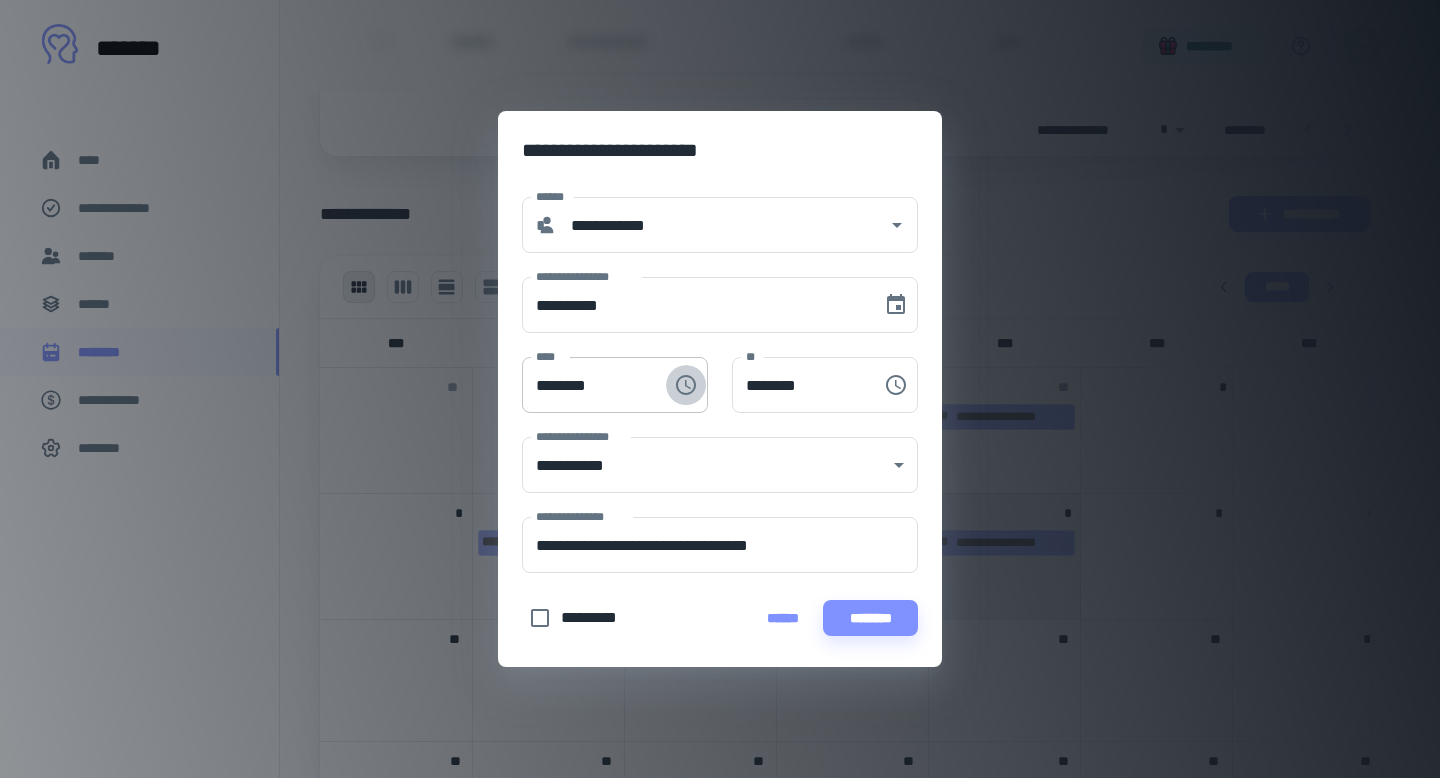 click 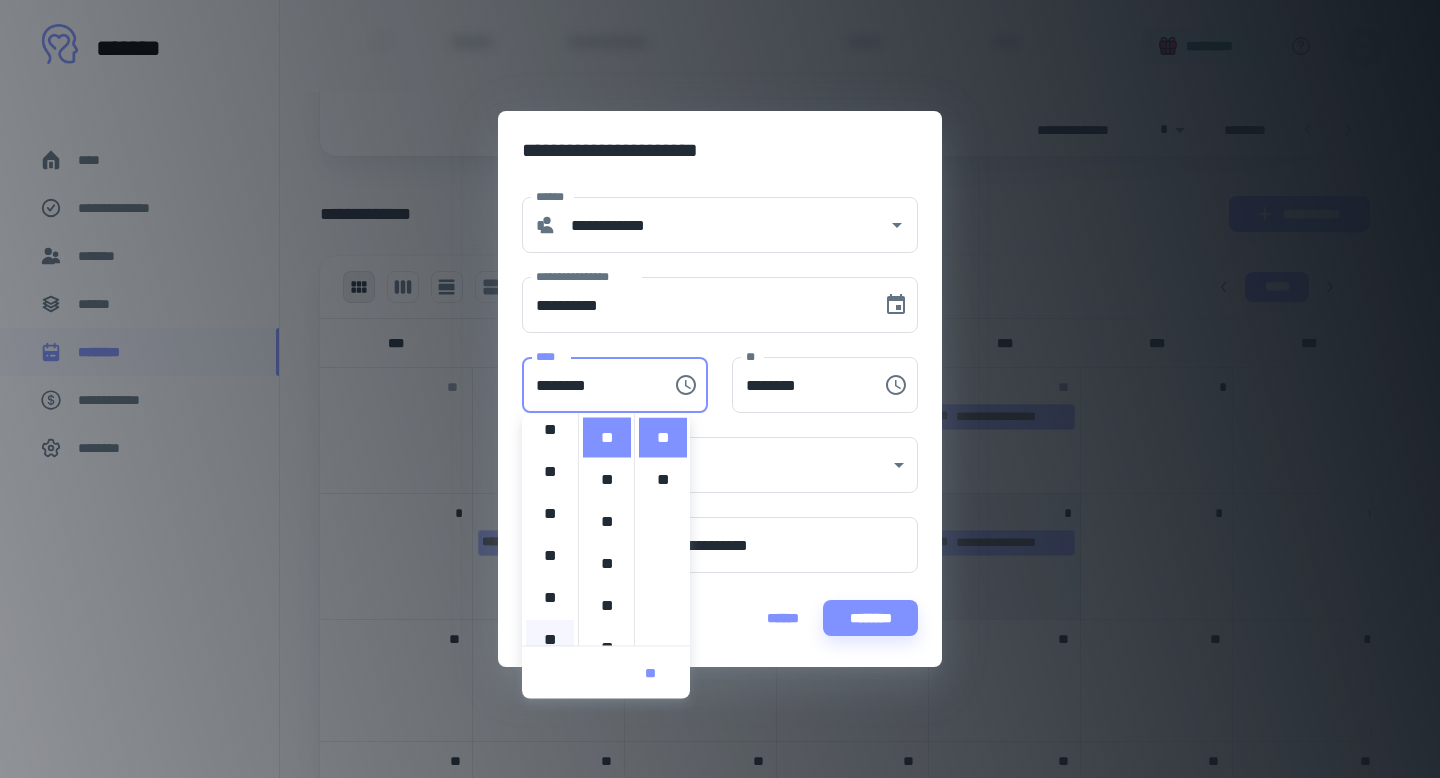 scroll, scrollTop: 0, scrollLeft: 0, axis: both 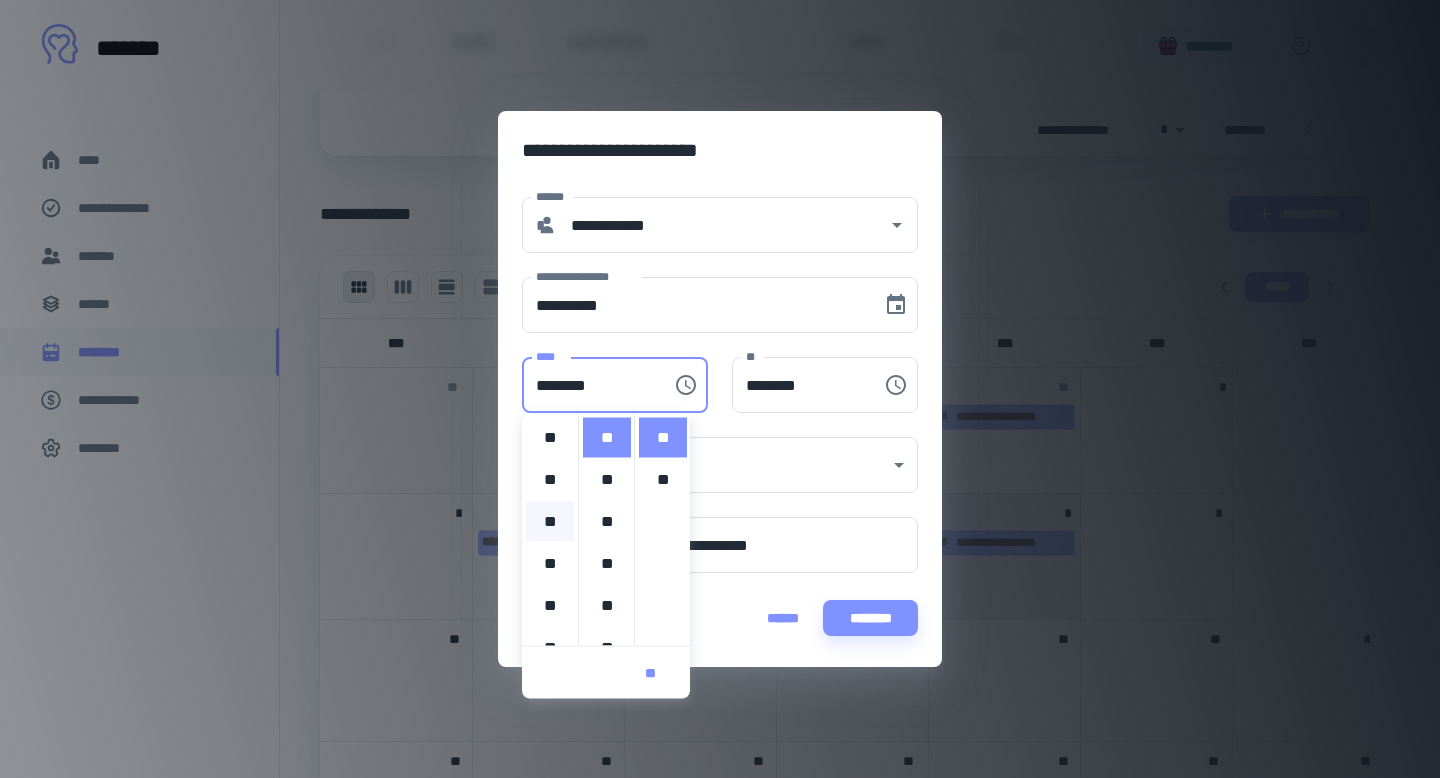 click on "**" at bounding box center [550, 522] 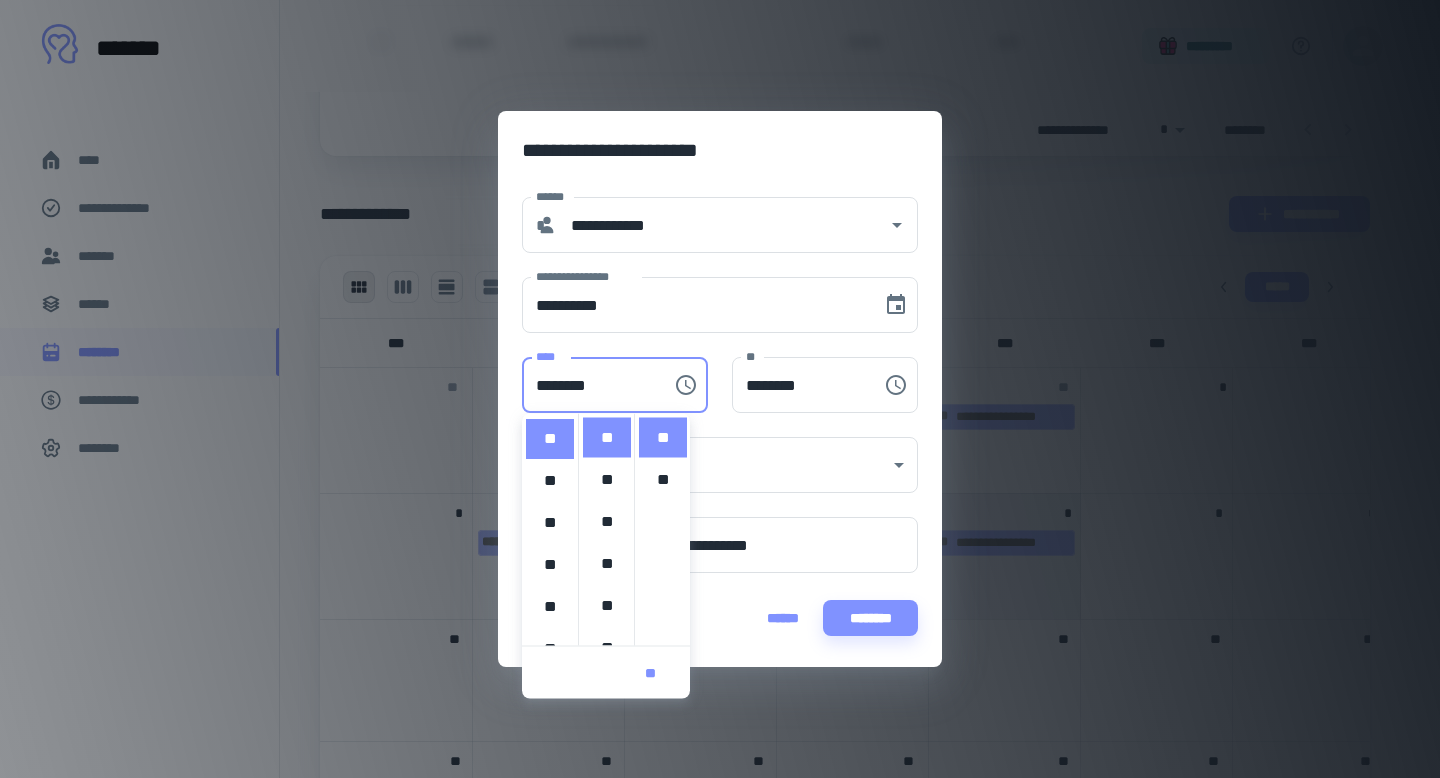 scroll, scrollTop: 84, scrollLeft: 0, axis: vertical 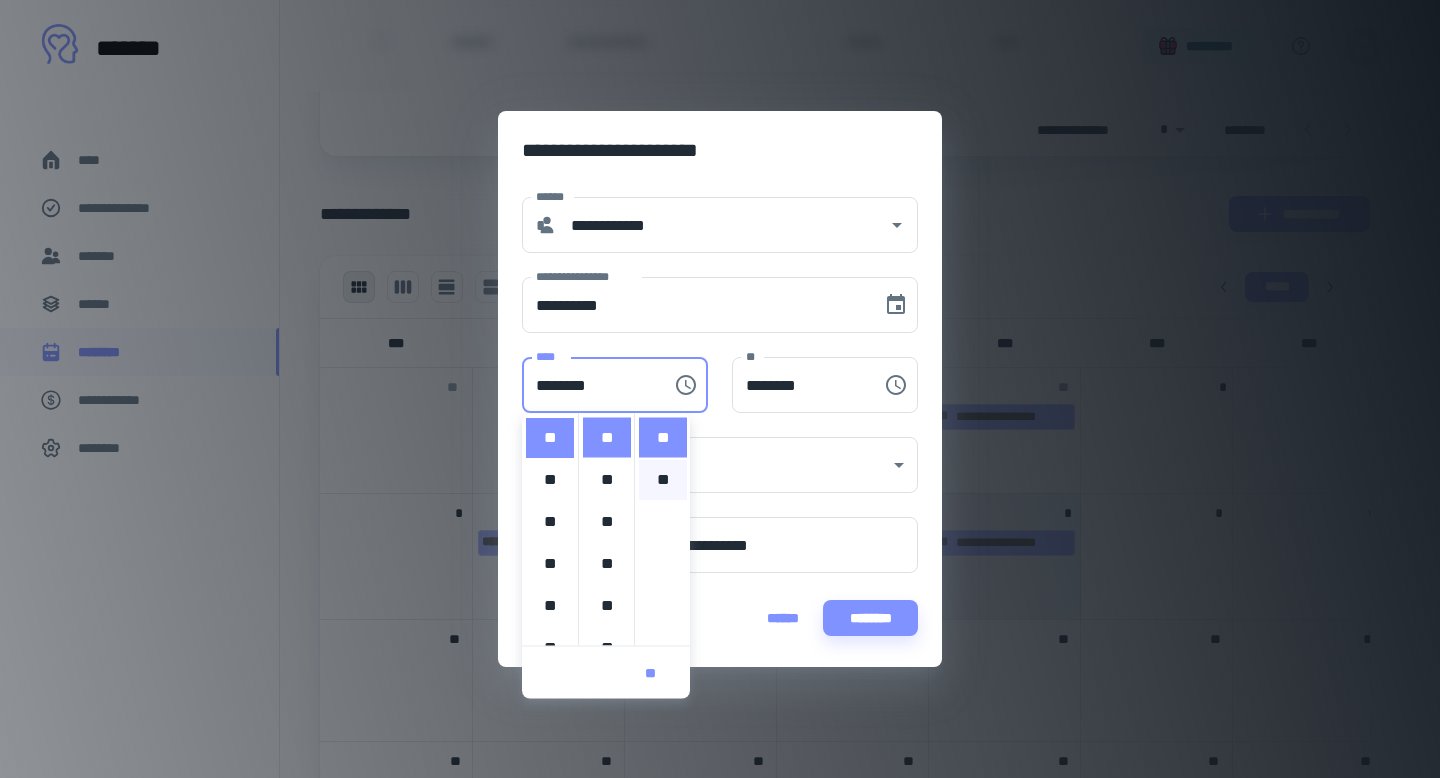 click on "**" at bounding box center (663, 480) 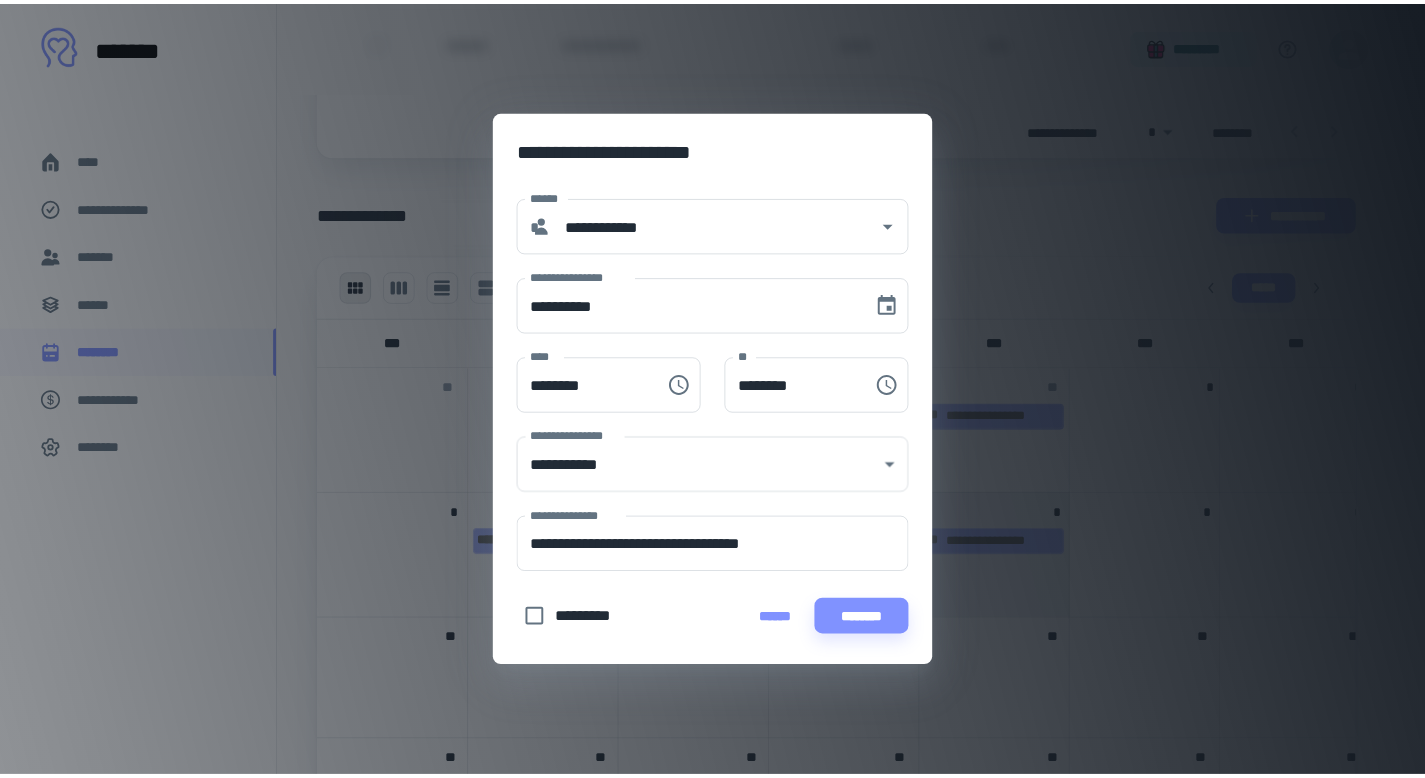 scroll, scrollTop: 42, scrollLeft: 0, axis: vertical 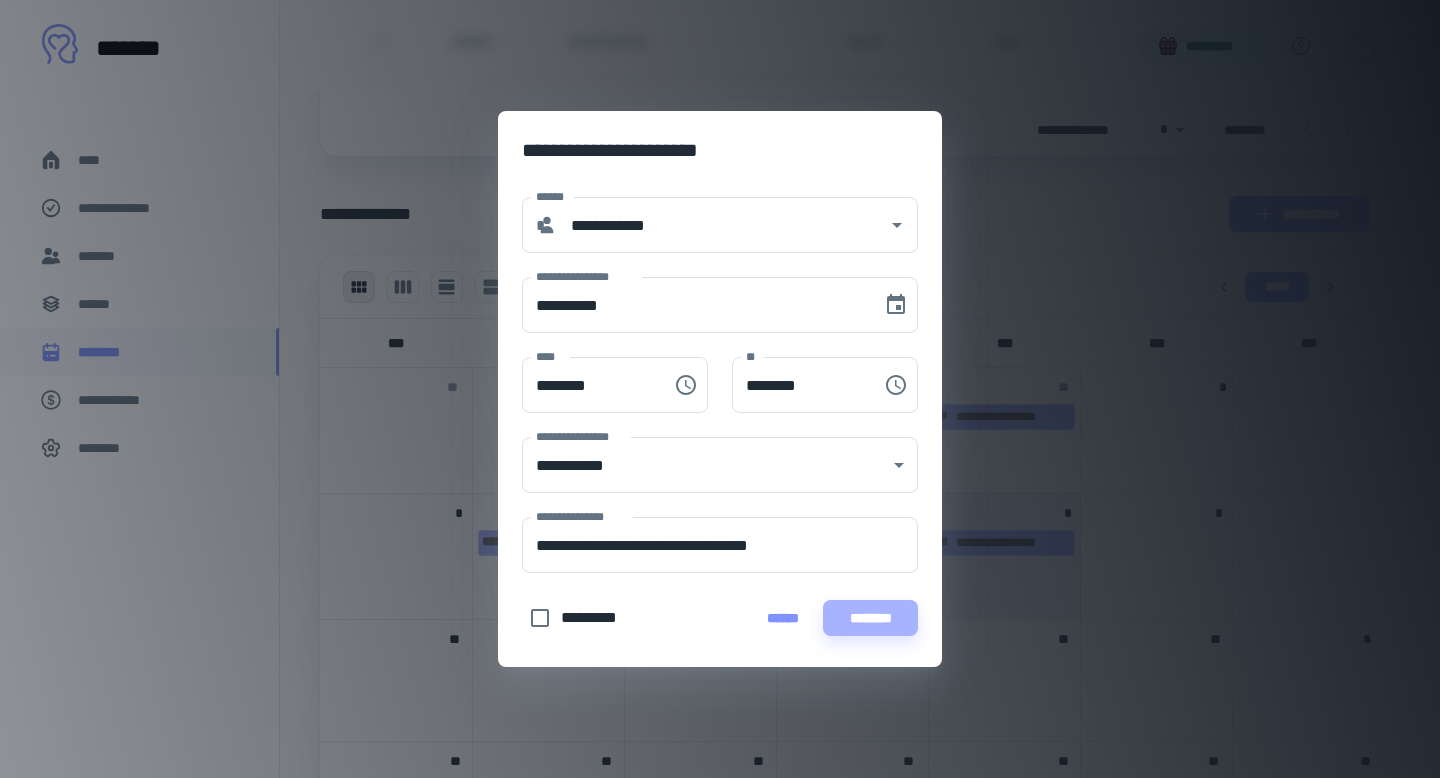 click on "********" at bounding box center (870, 618) 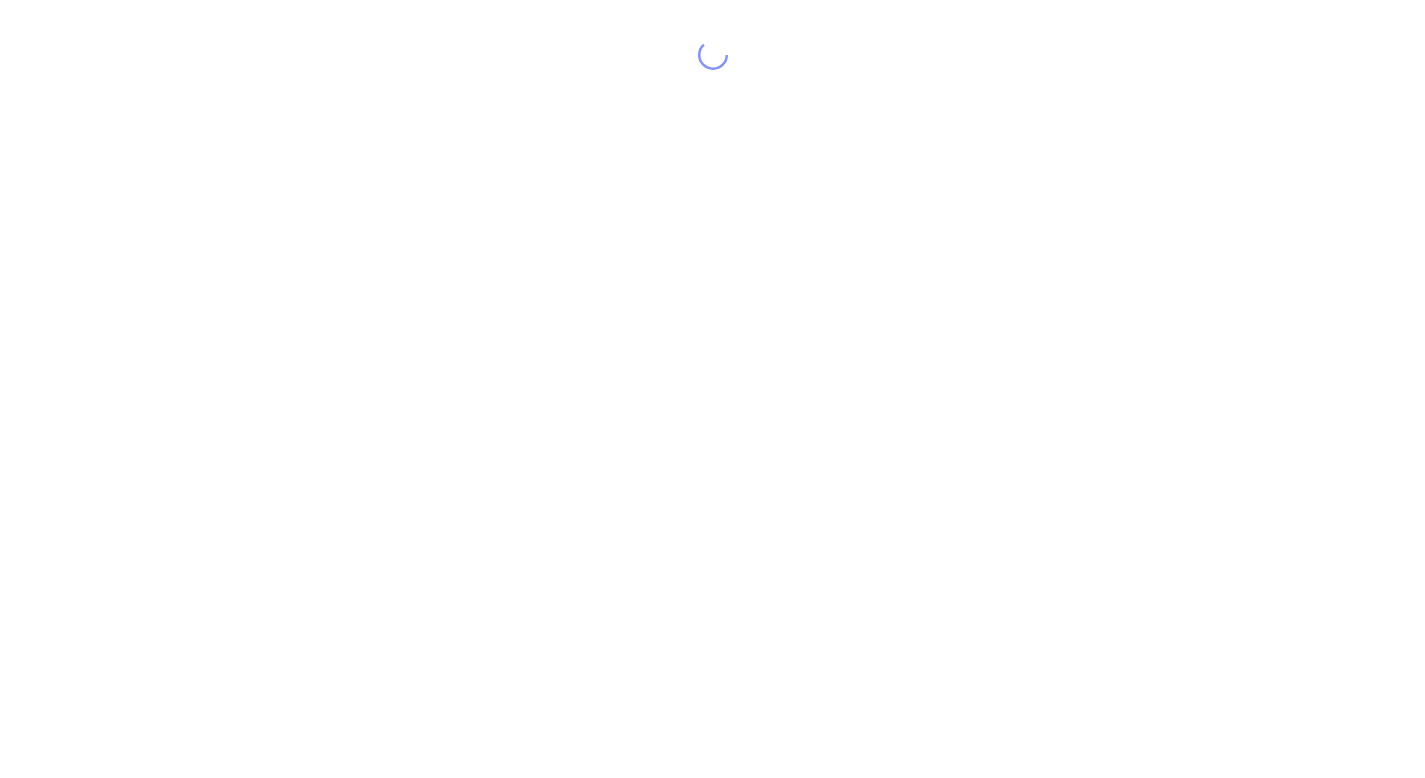 scroll, scrollTop: 0, scrollLeft: 0, axis: both 